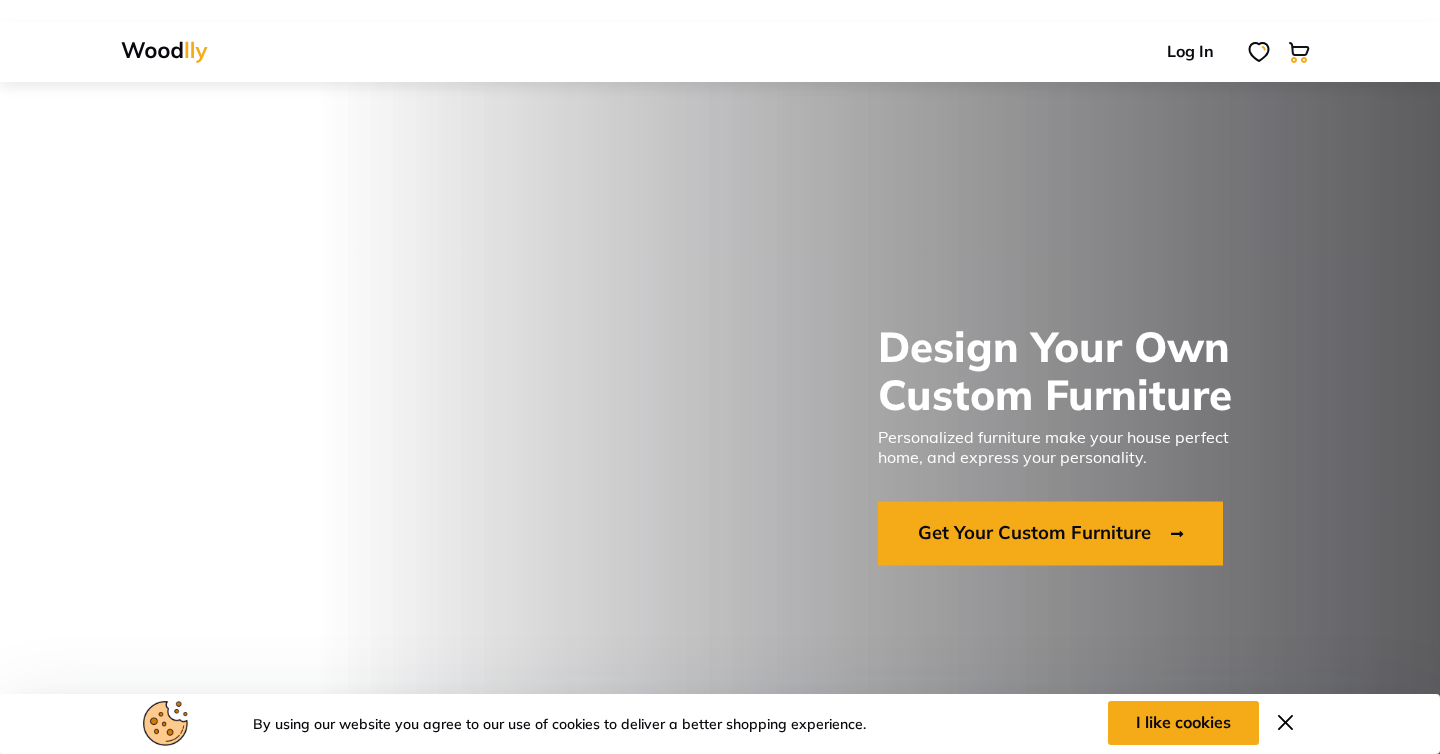 scroll, scrollTop: 0, scrollLeft: 0, axis: both 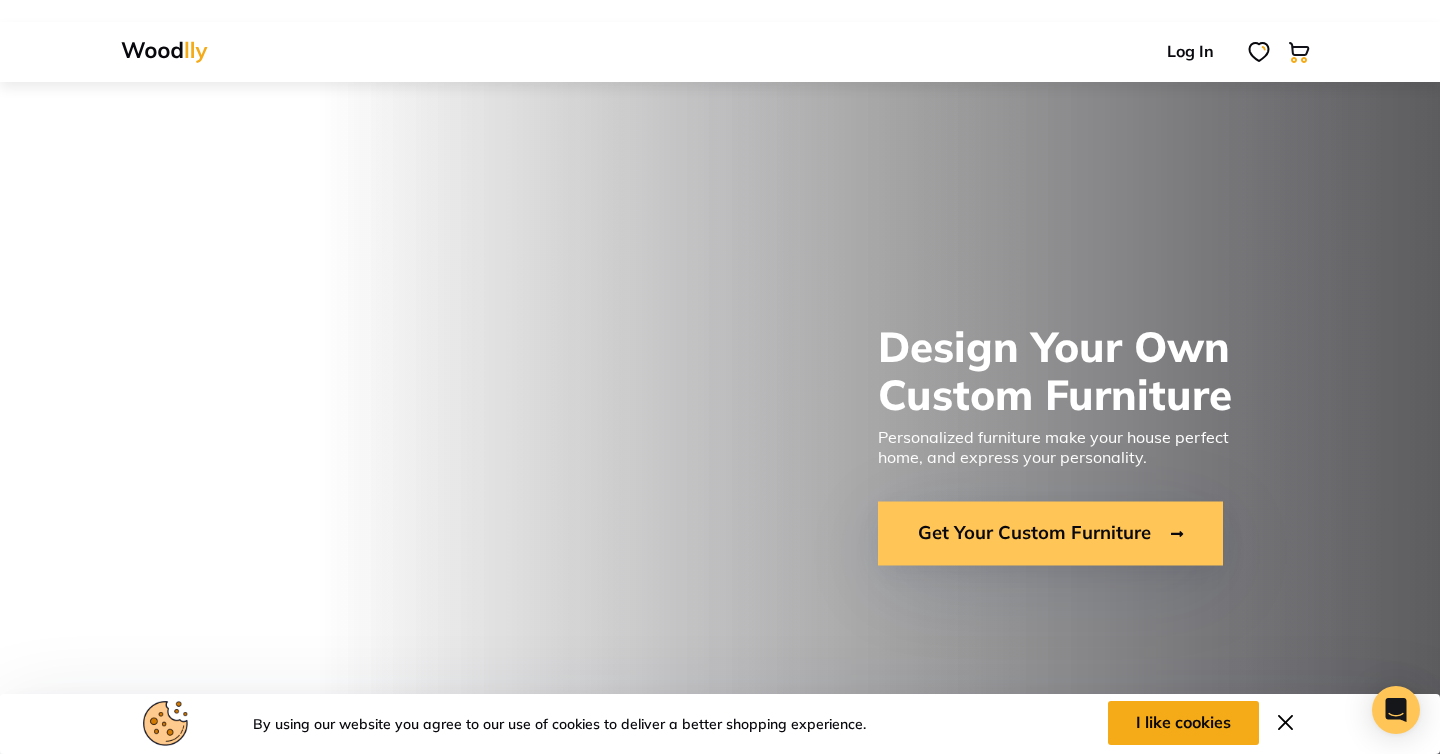 click on "Get Your Custom Furniture" at bounding box center (1050, 534) 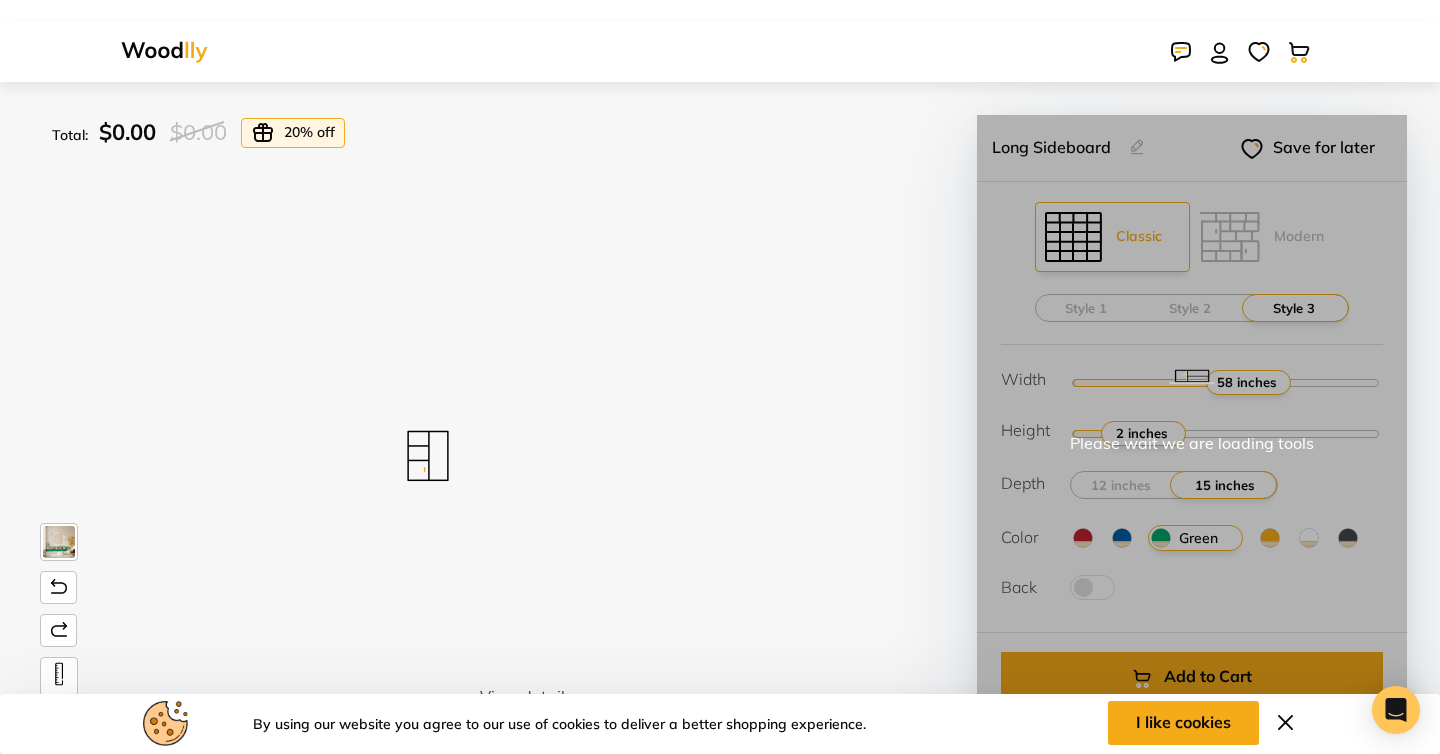 scroll, scrollTop: 0, scrollLeft: 0, axis: both 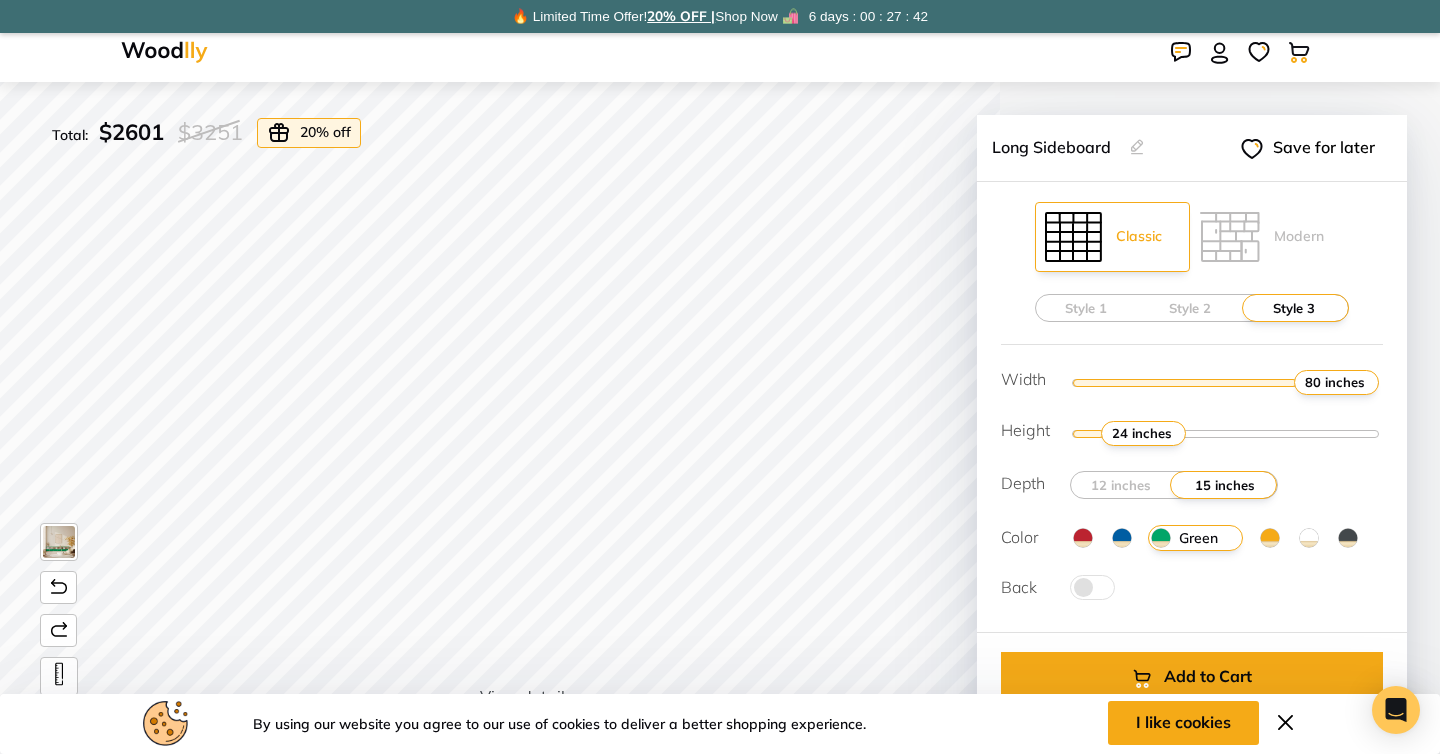 drag, startPoint x: 1258, startPoint y: 385, endPoint x: 1439, endPoint y: 370, distance: 181.62048 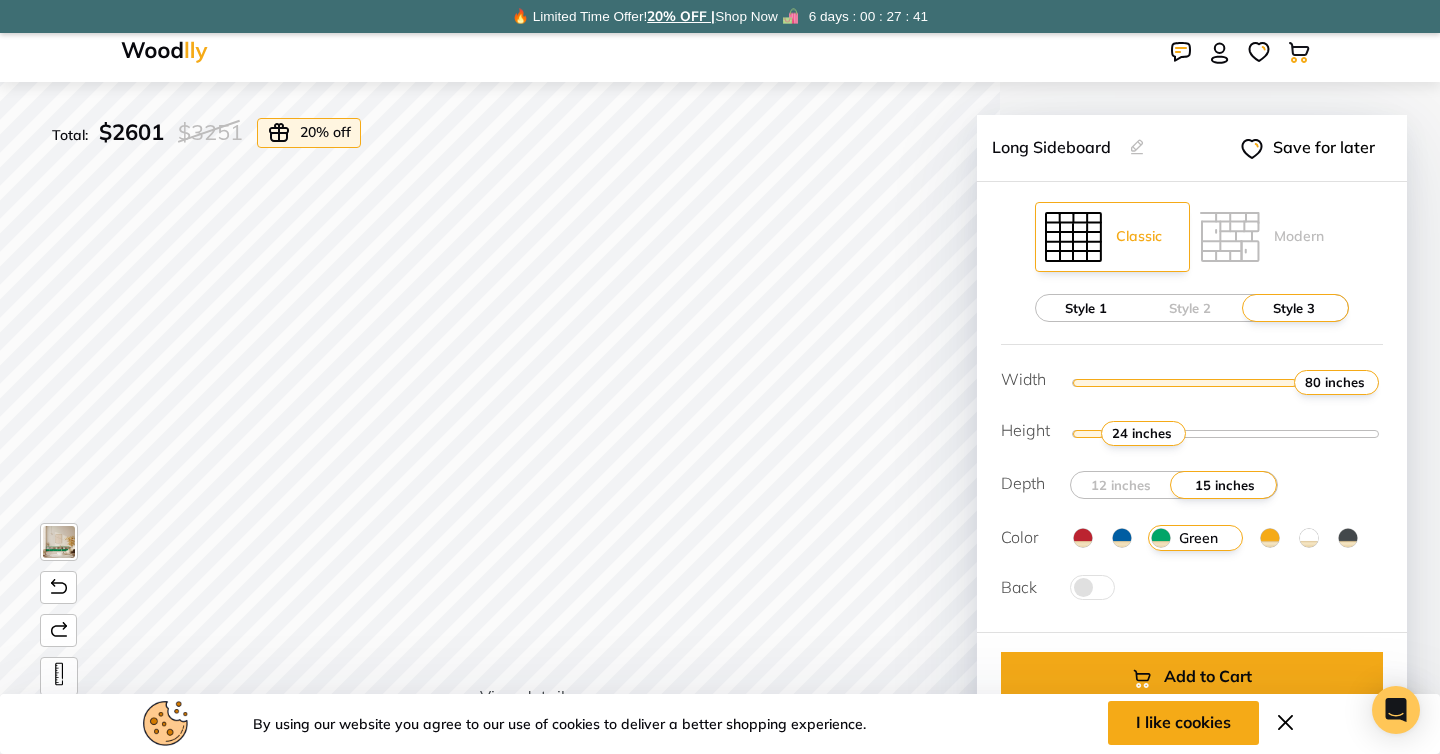 click on "Style 1" at bounding box center [1086, 308] 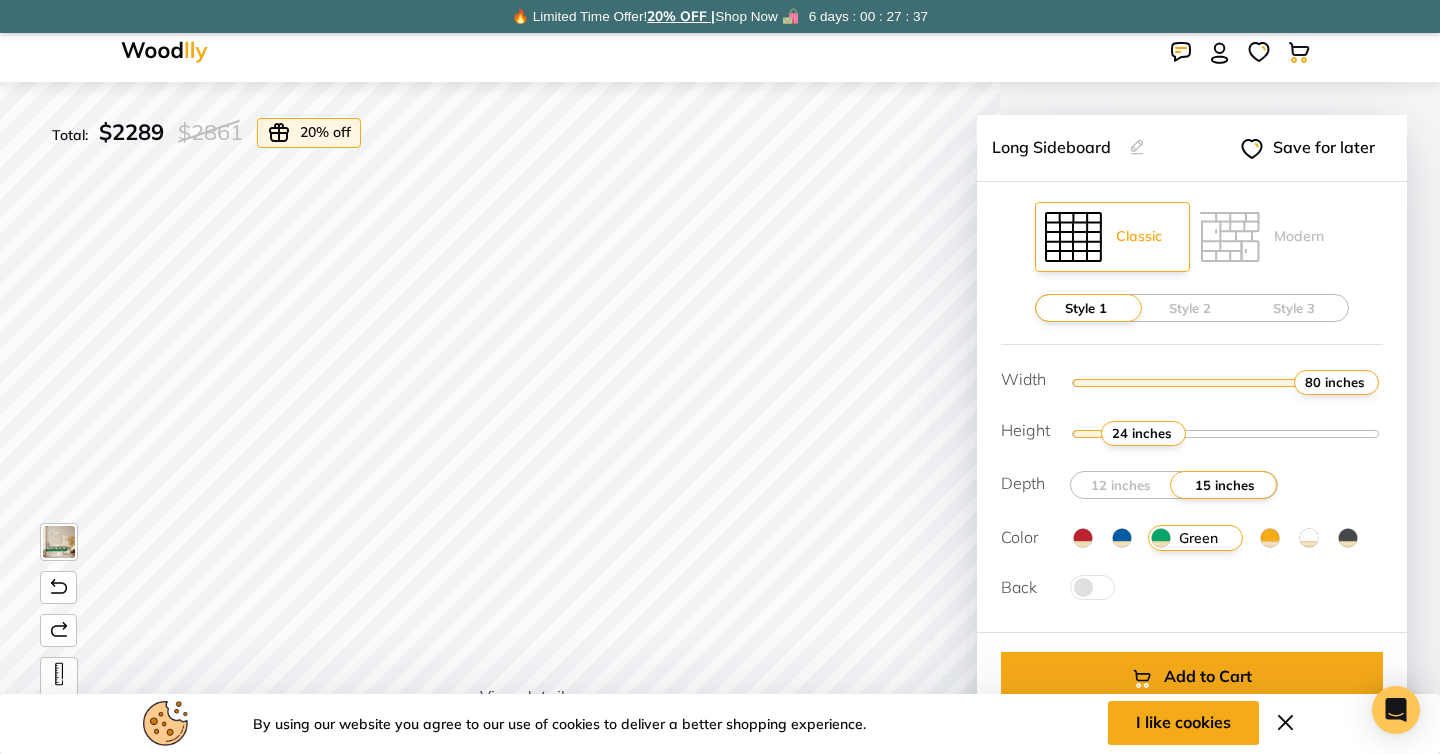 click on "Style 1
Style 2
Style 3" at bounding box center (1191, 308) 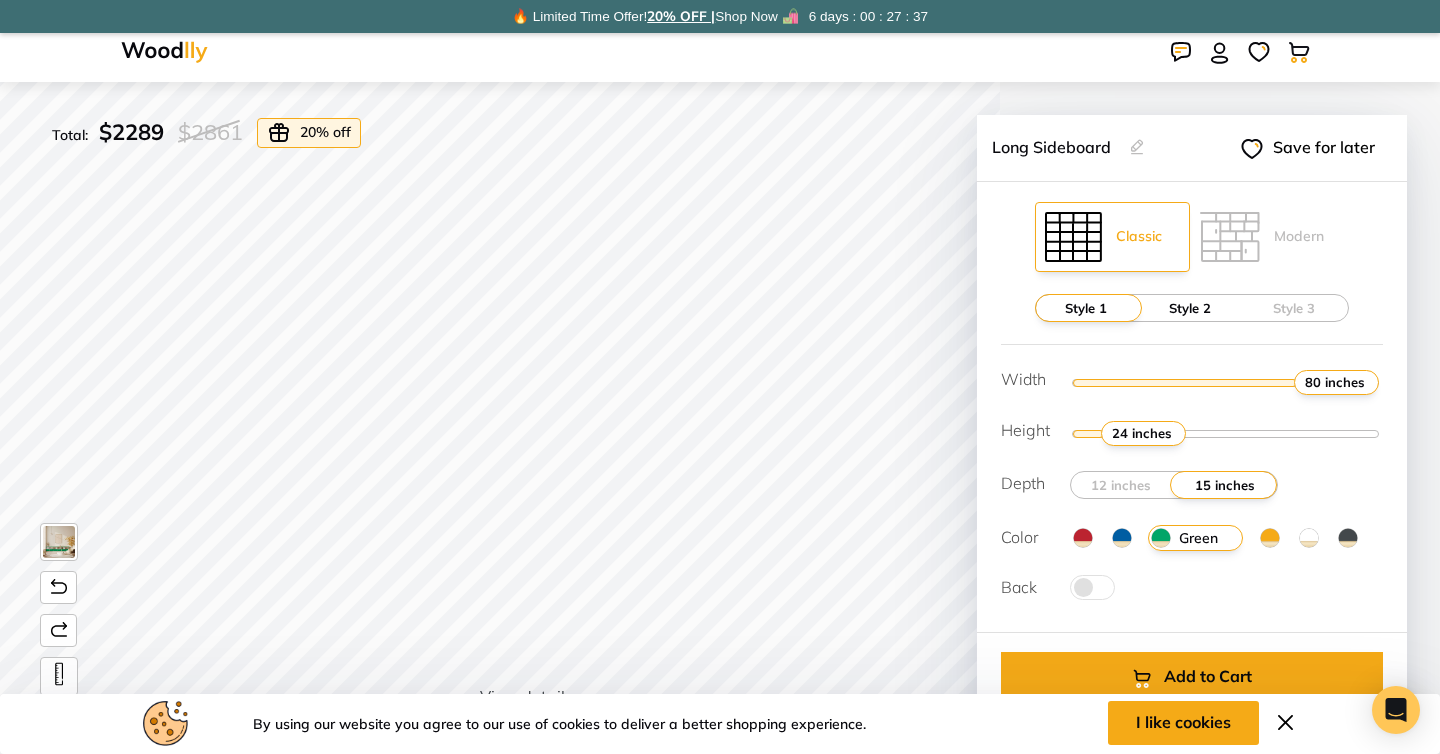 click on "Style 2" at bounding box center [1190, 308] 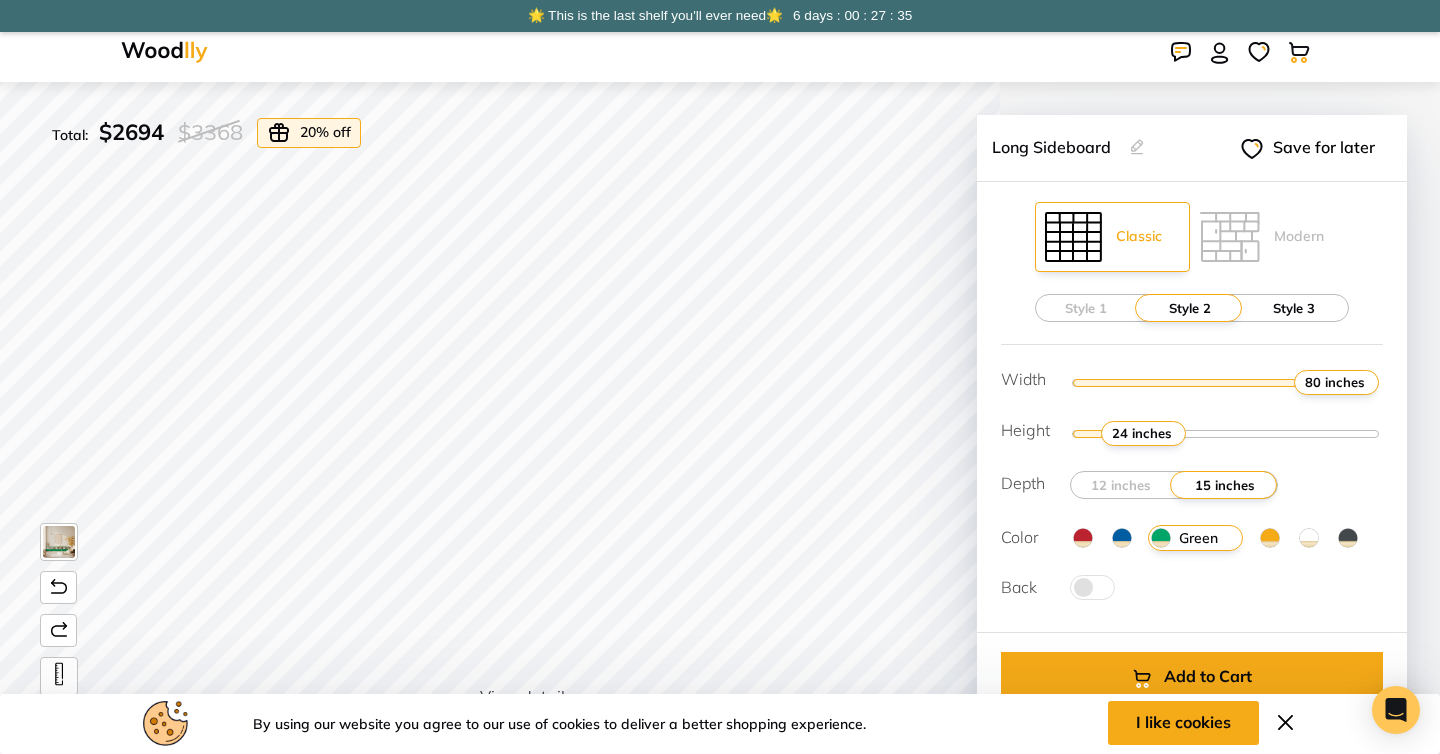 click on "Style 3" at bounding box center [1294, 308] 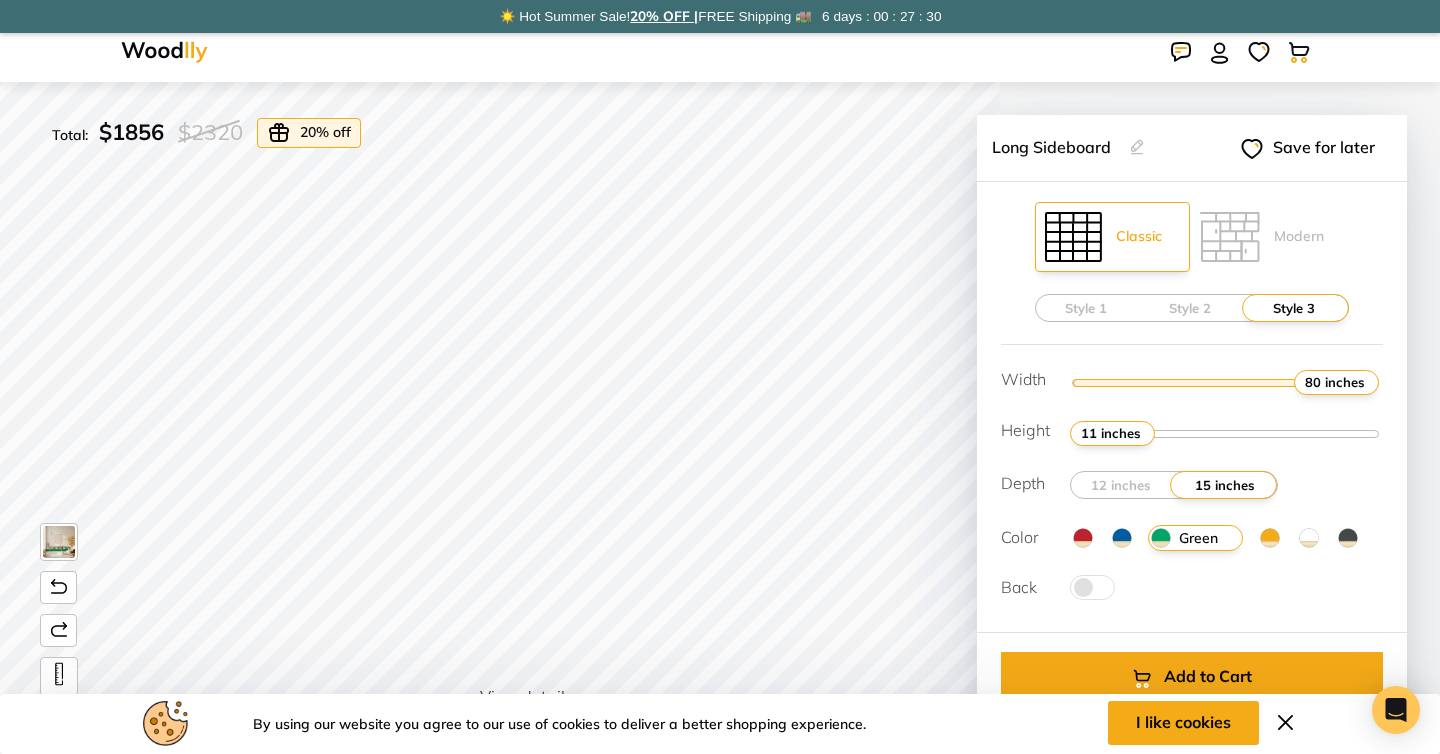type on "2" 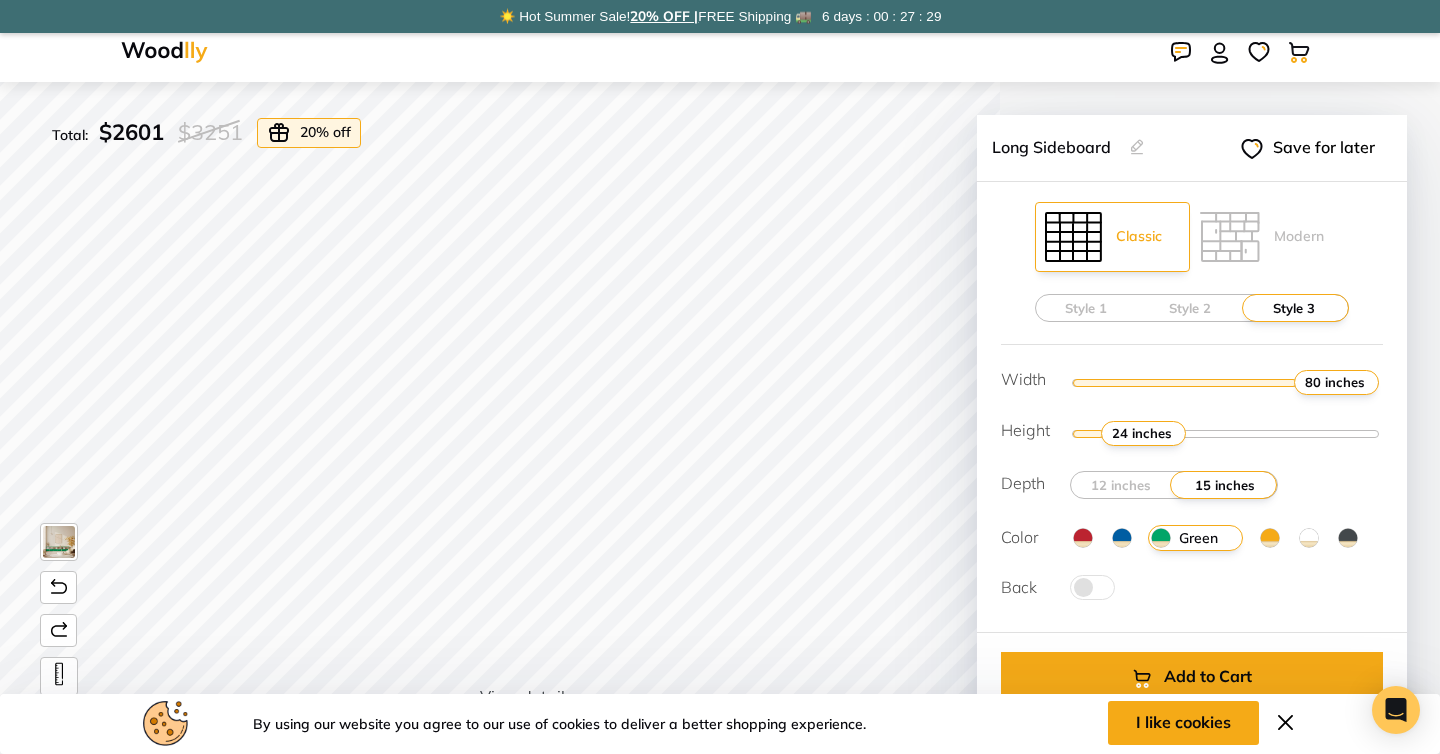 click at bounding box center [1226, 433] 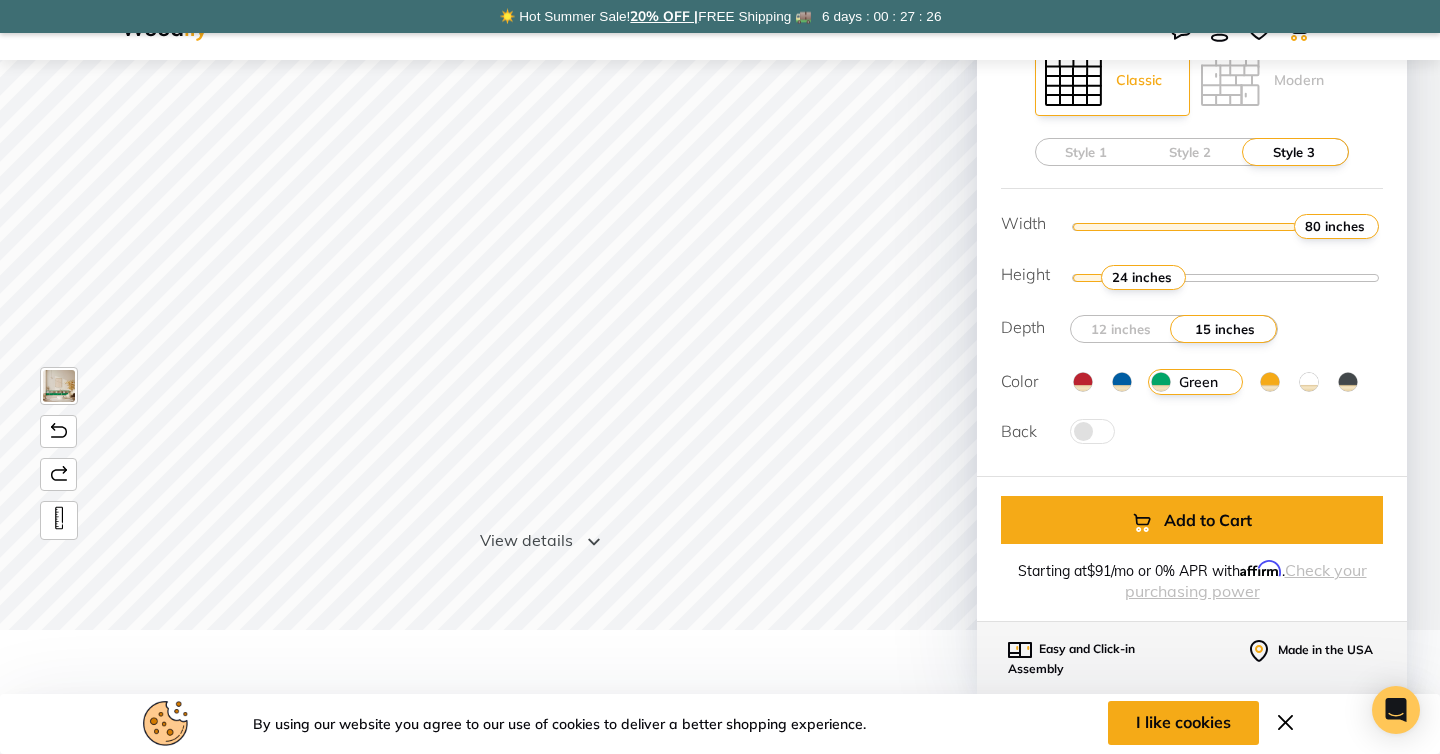 scroll, scrollTop: 176, scrollLeft: 0, axis: vertical 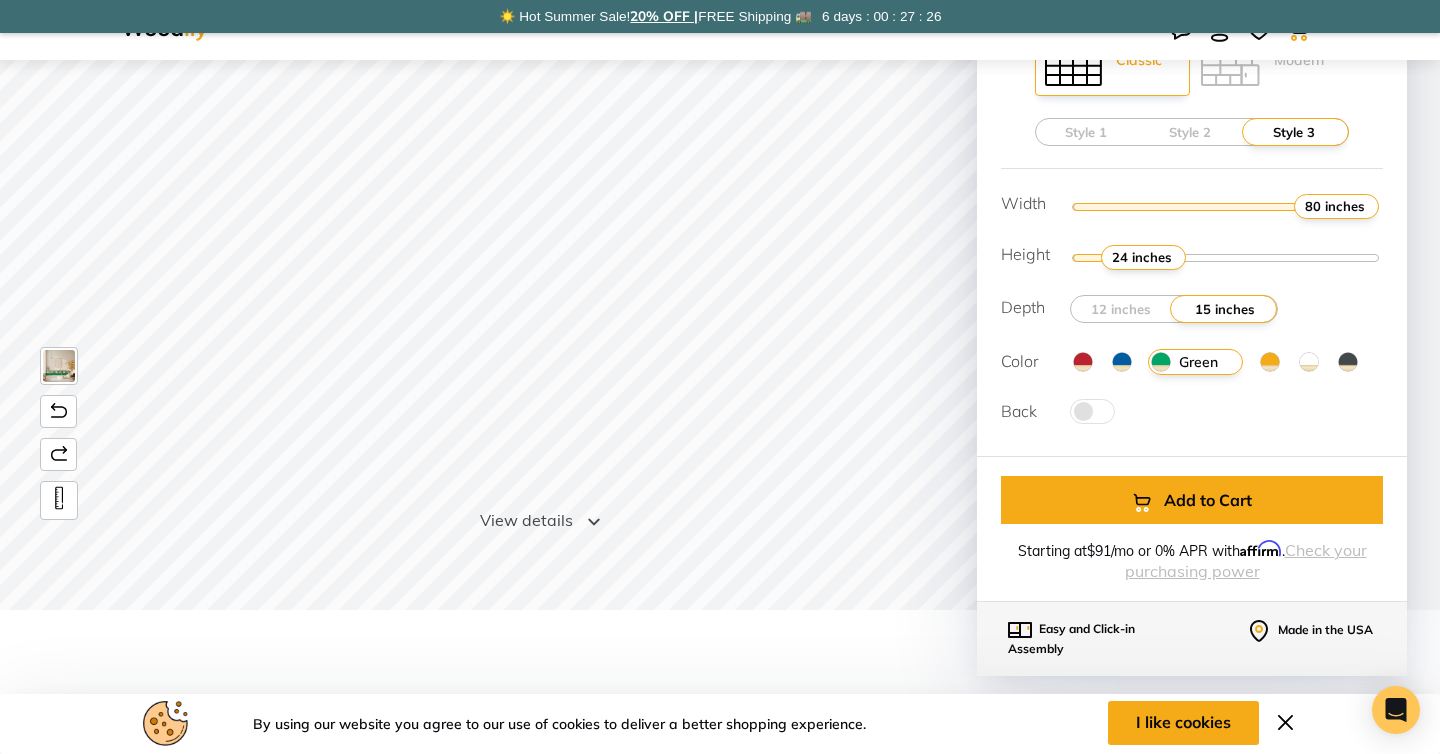 click at bounding box center (1092, 411) 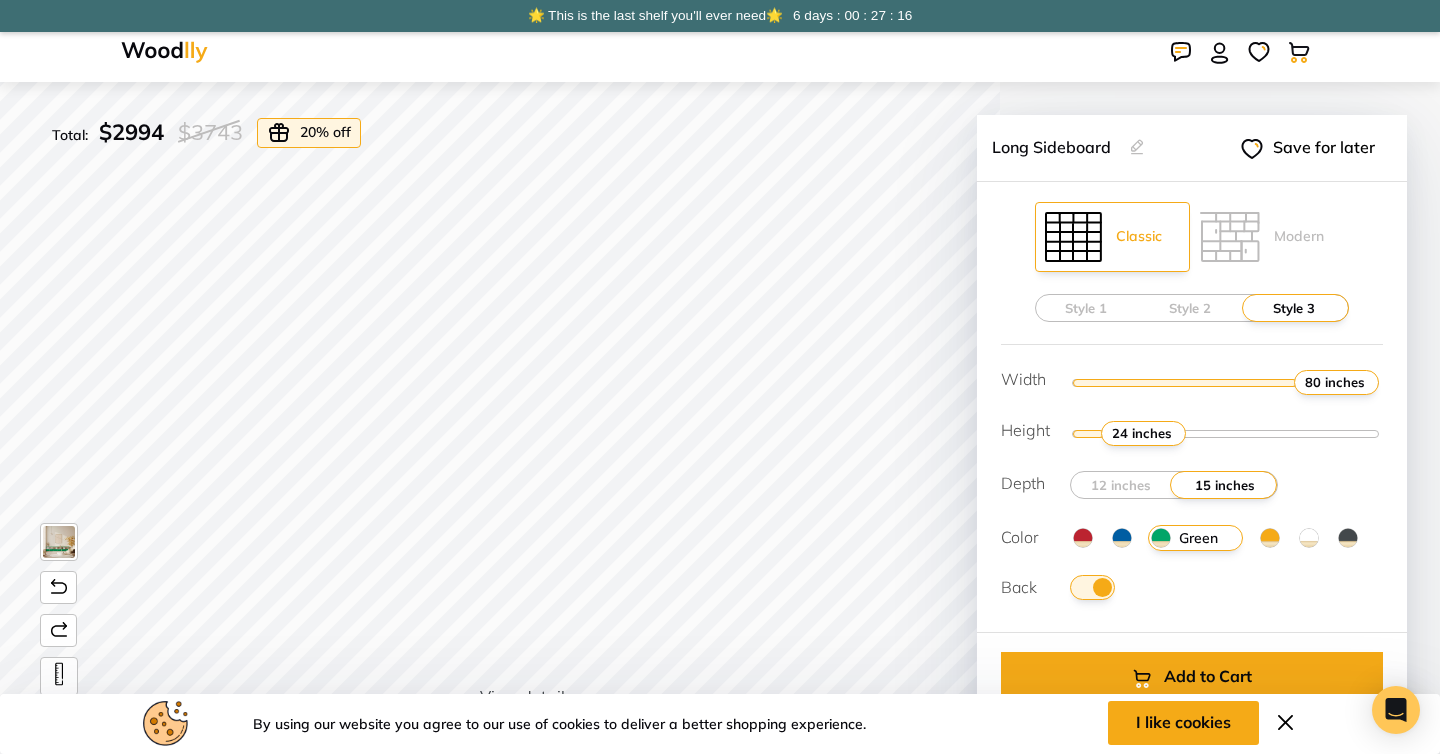 scroll, scrollTop: 112, scrollLeft: 0, axis: vertical 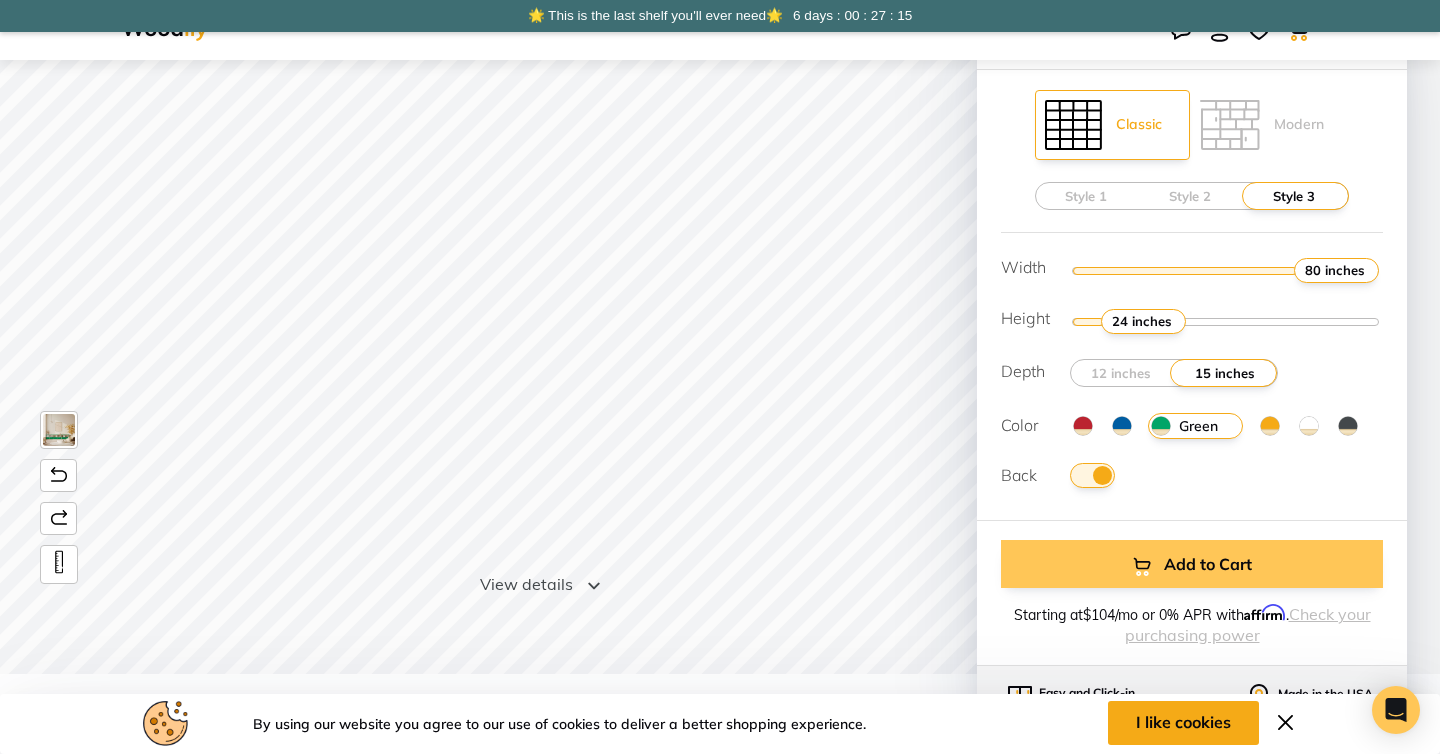 click on "Add to Cart" at bounding box center (1192, 564) 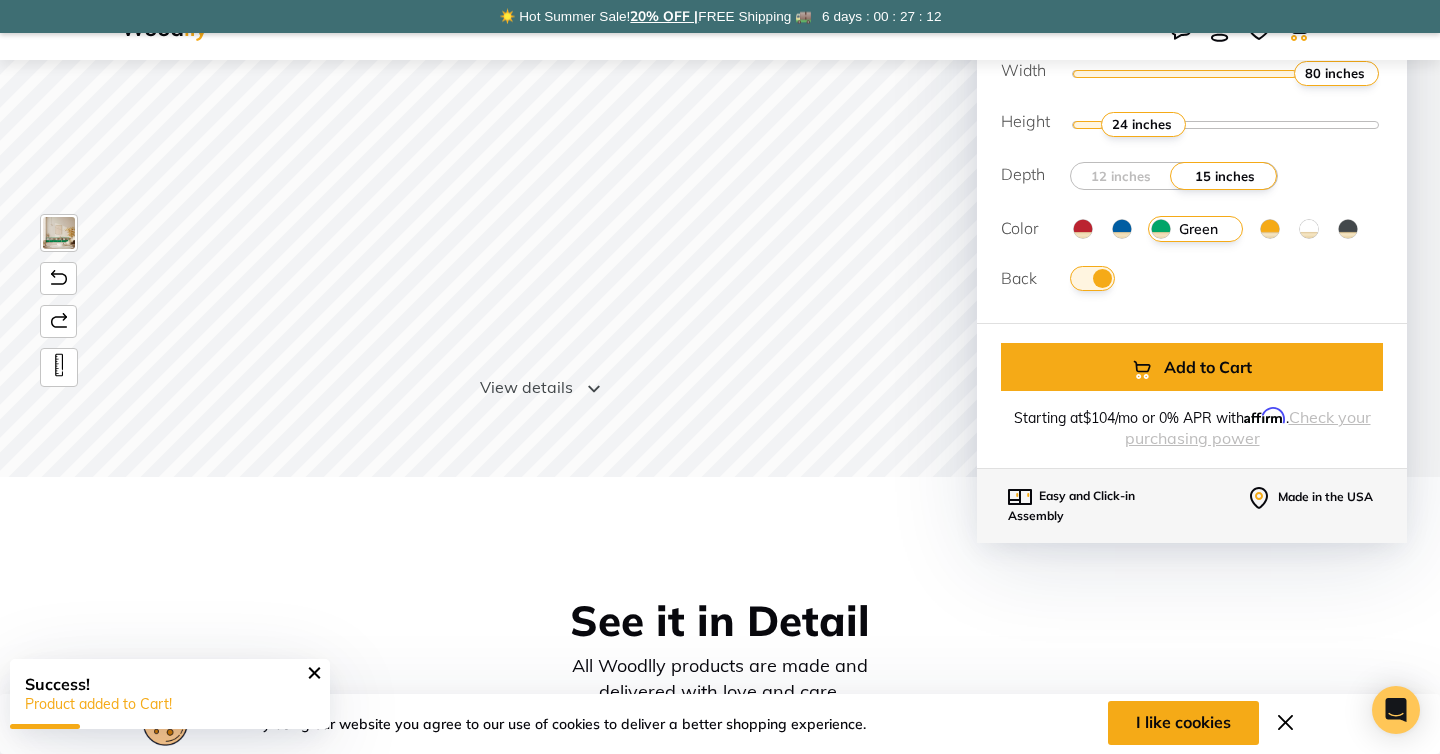 scroll, scrollTop: 311, scrollLeft: 0, axis: vertical 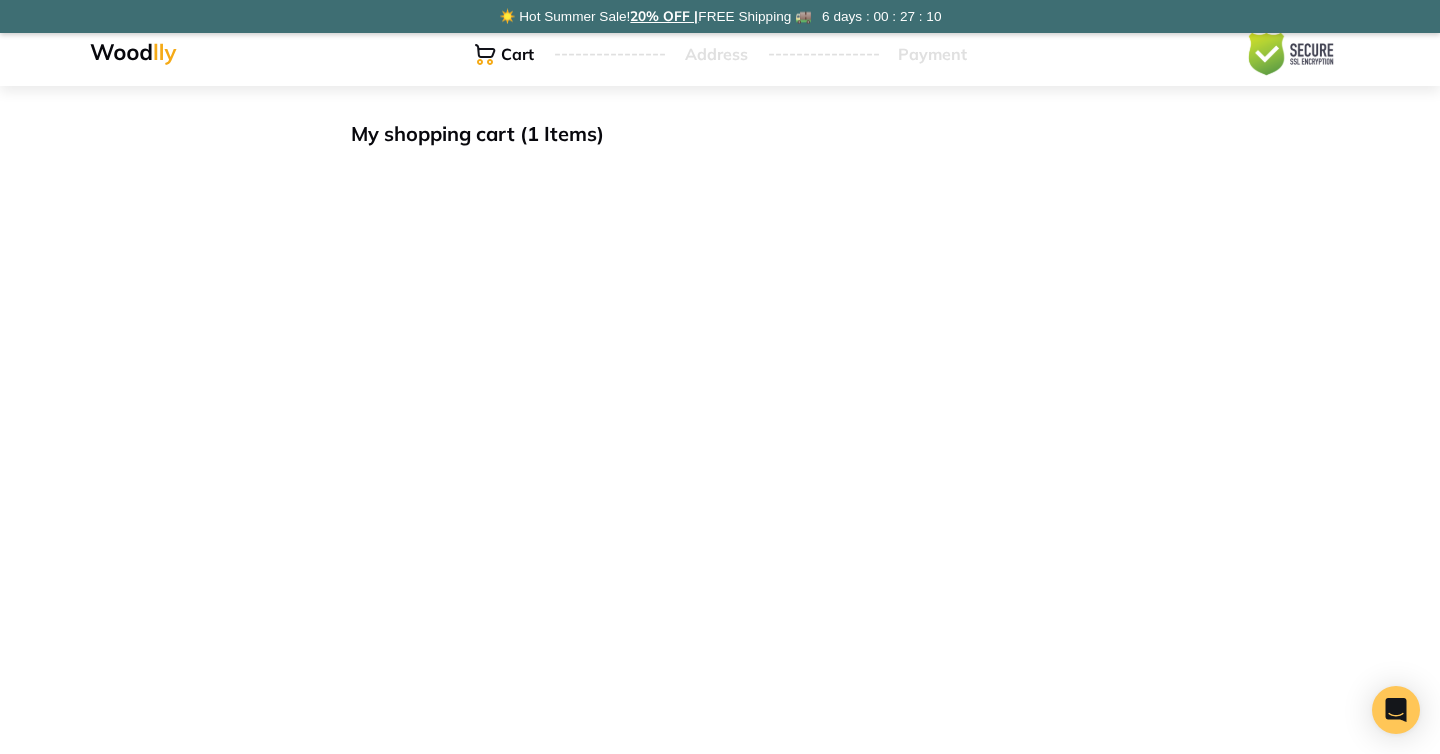 click on "My shopping cart (1 Items)" at bounding box center (720, 134) 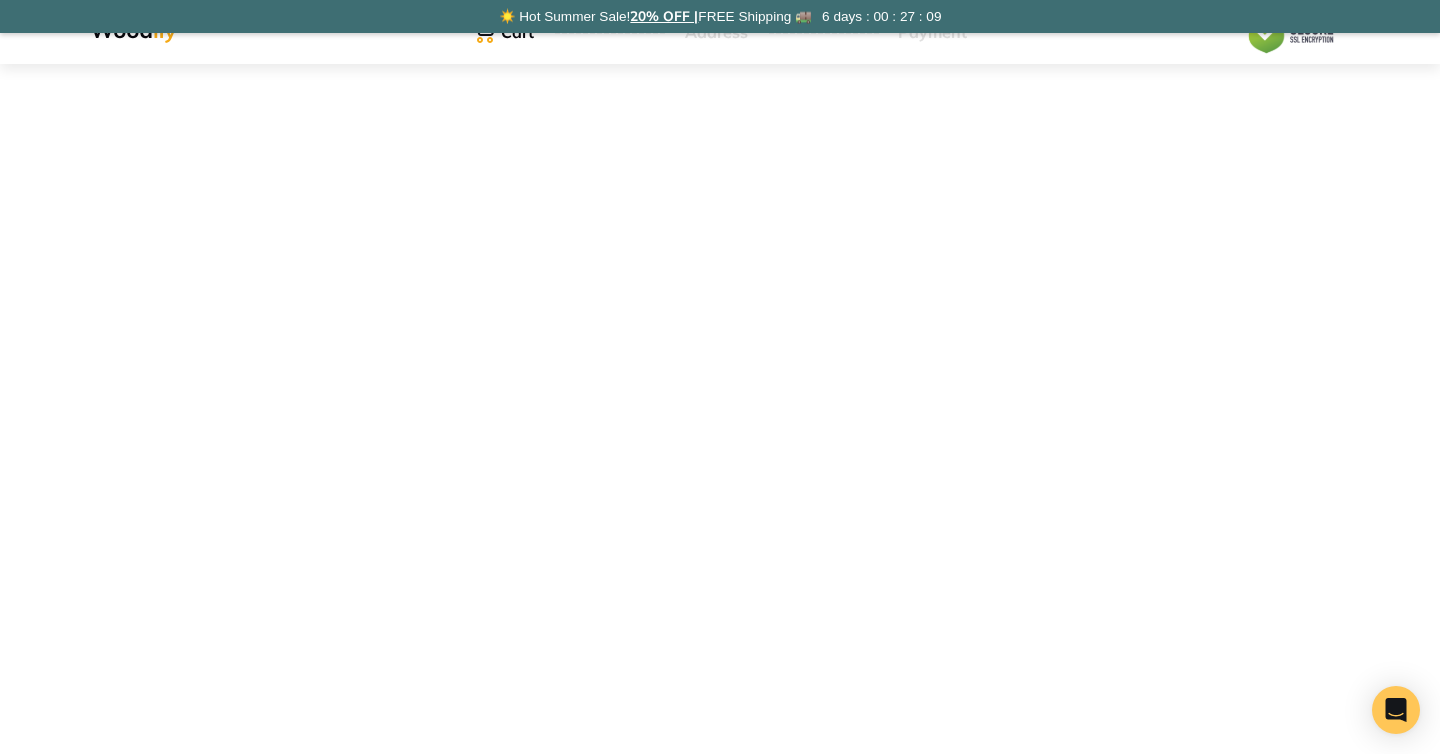 scroll, scrollTop: 0, scrollLeft: 0, axis: both 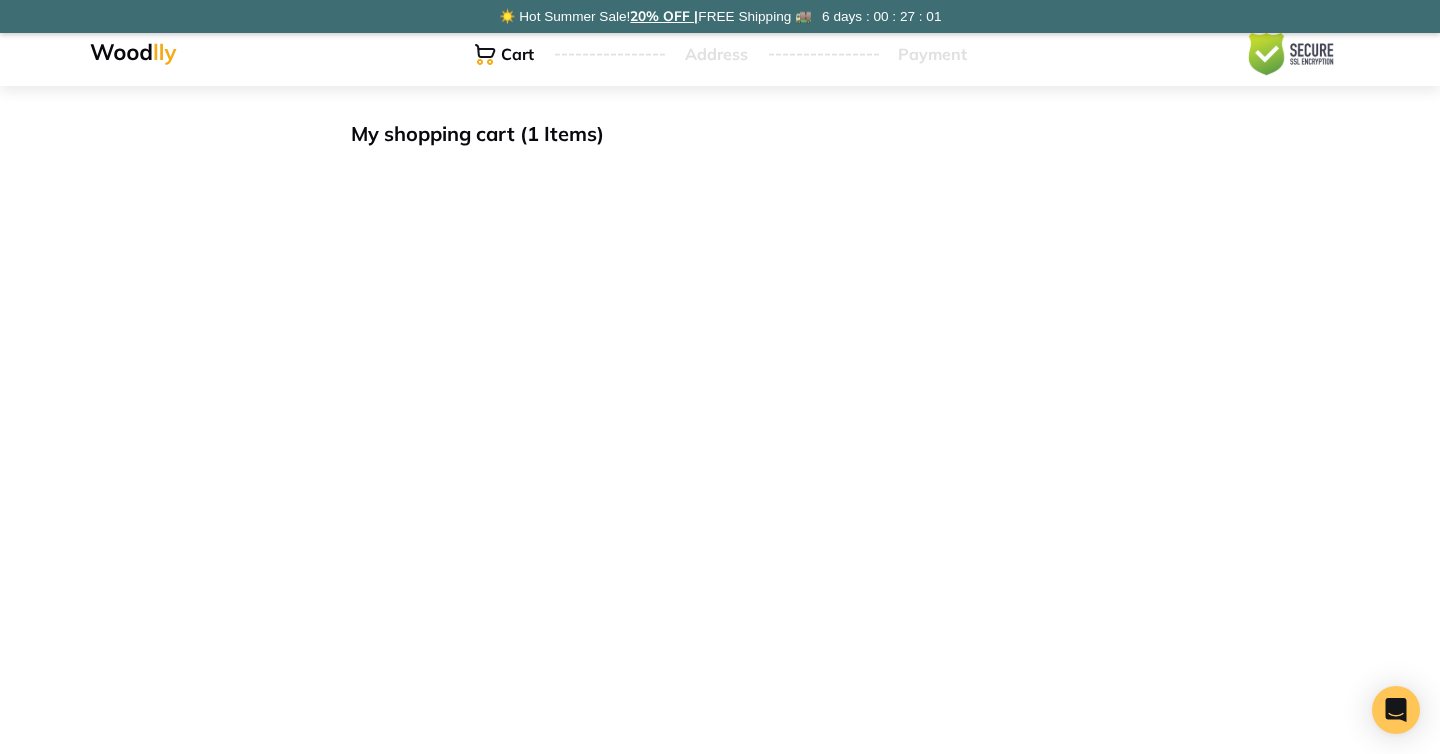 click at bounding box center (133, 54) 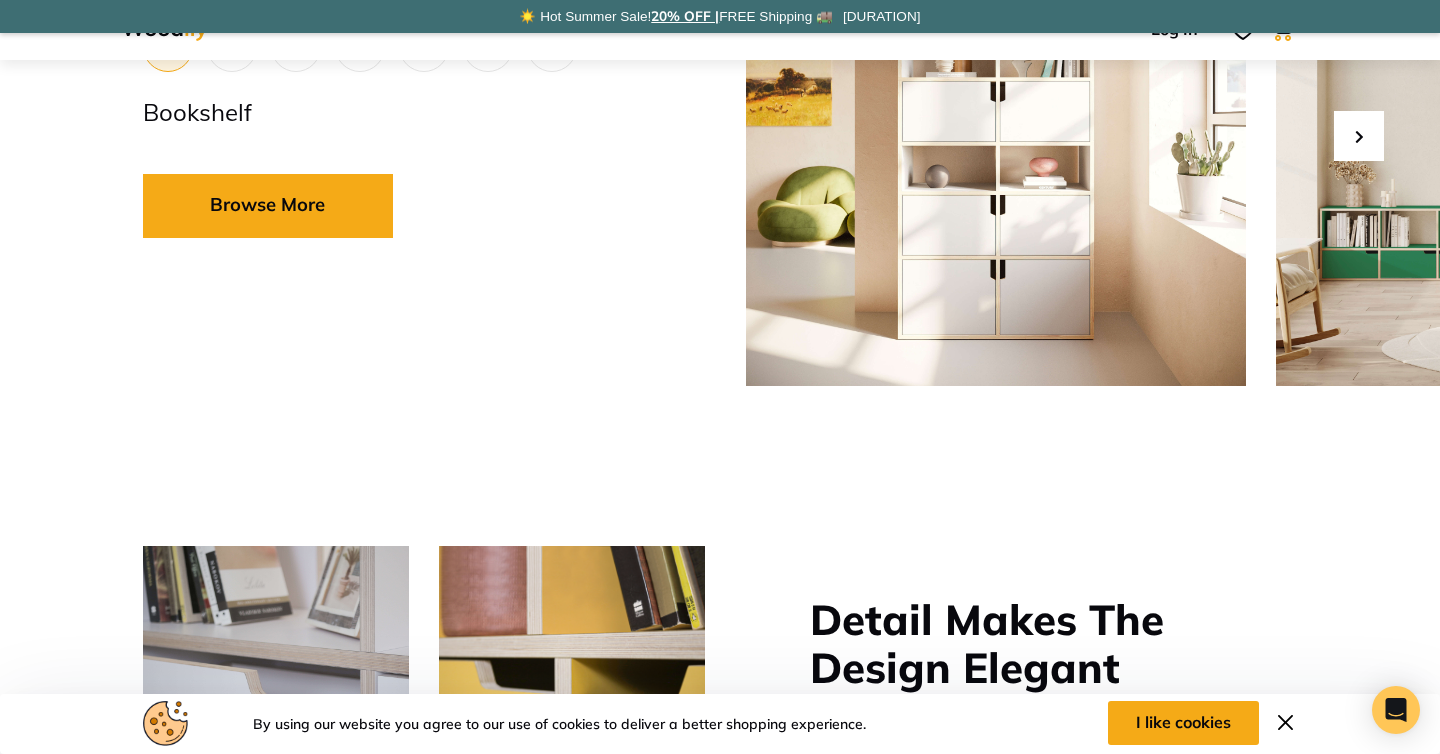scroll, scrollTop: 930, scrollLeft: 0, axis: vertical 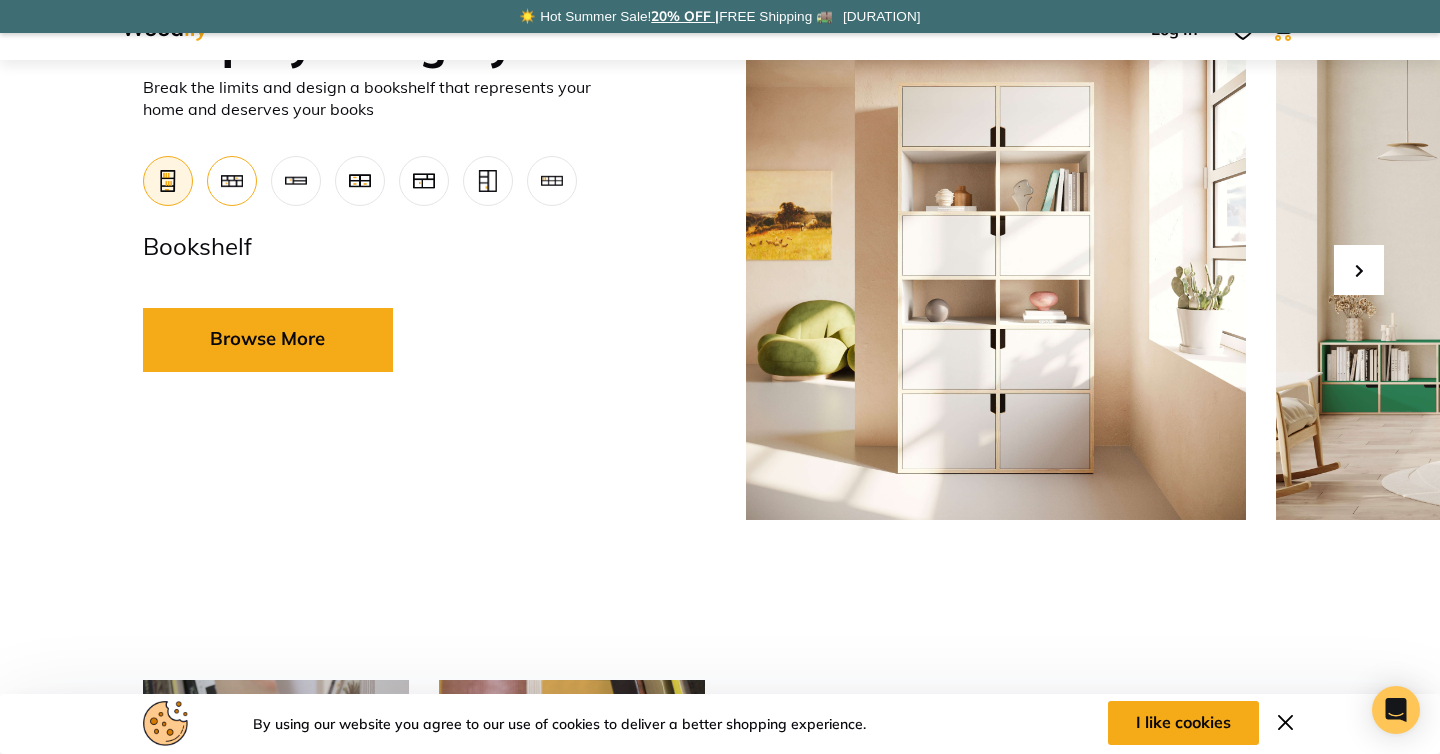 click at bounding box center [232, 181] 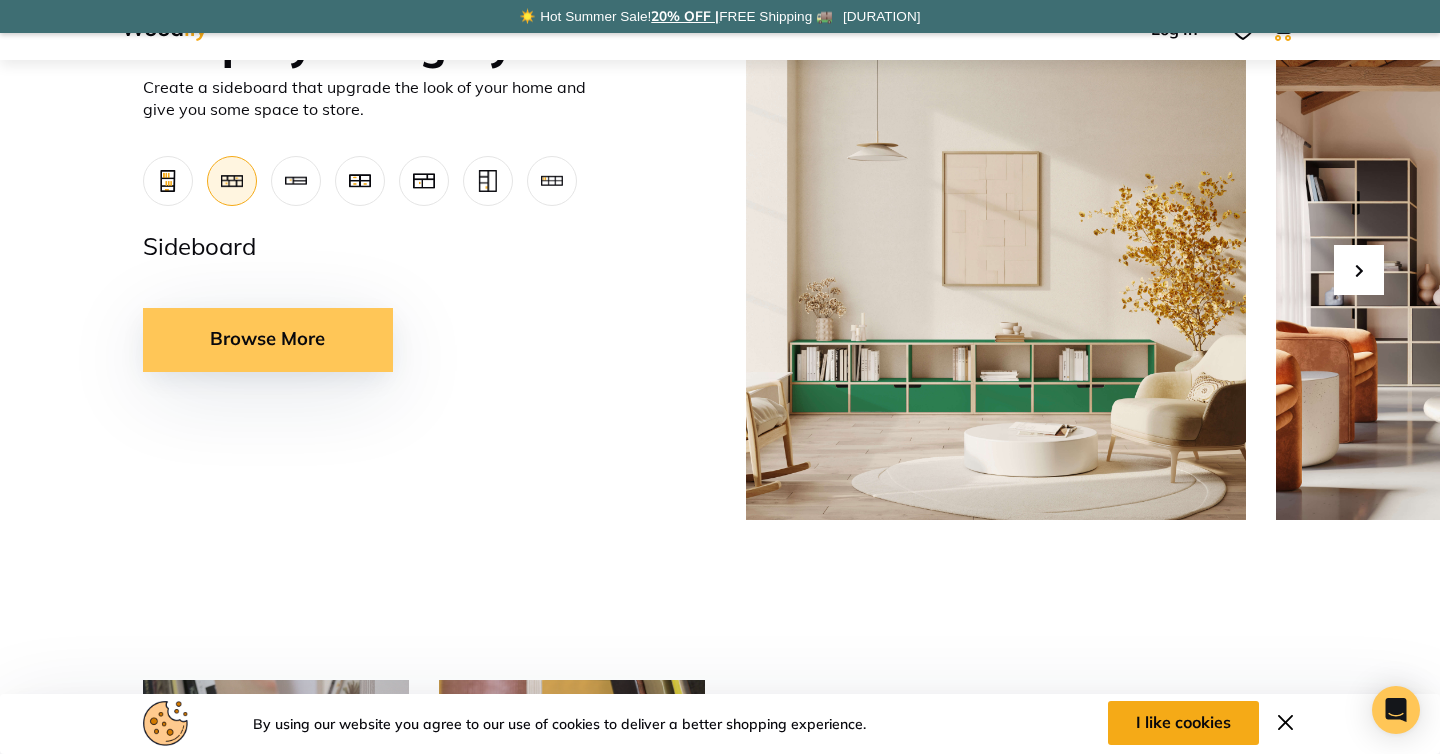 click on "Browse More" at bounding box center (268, 340) 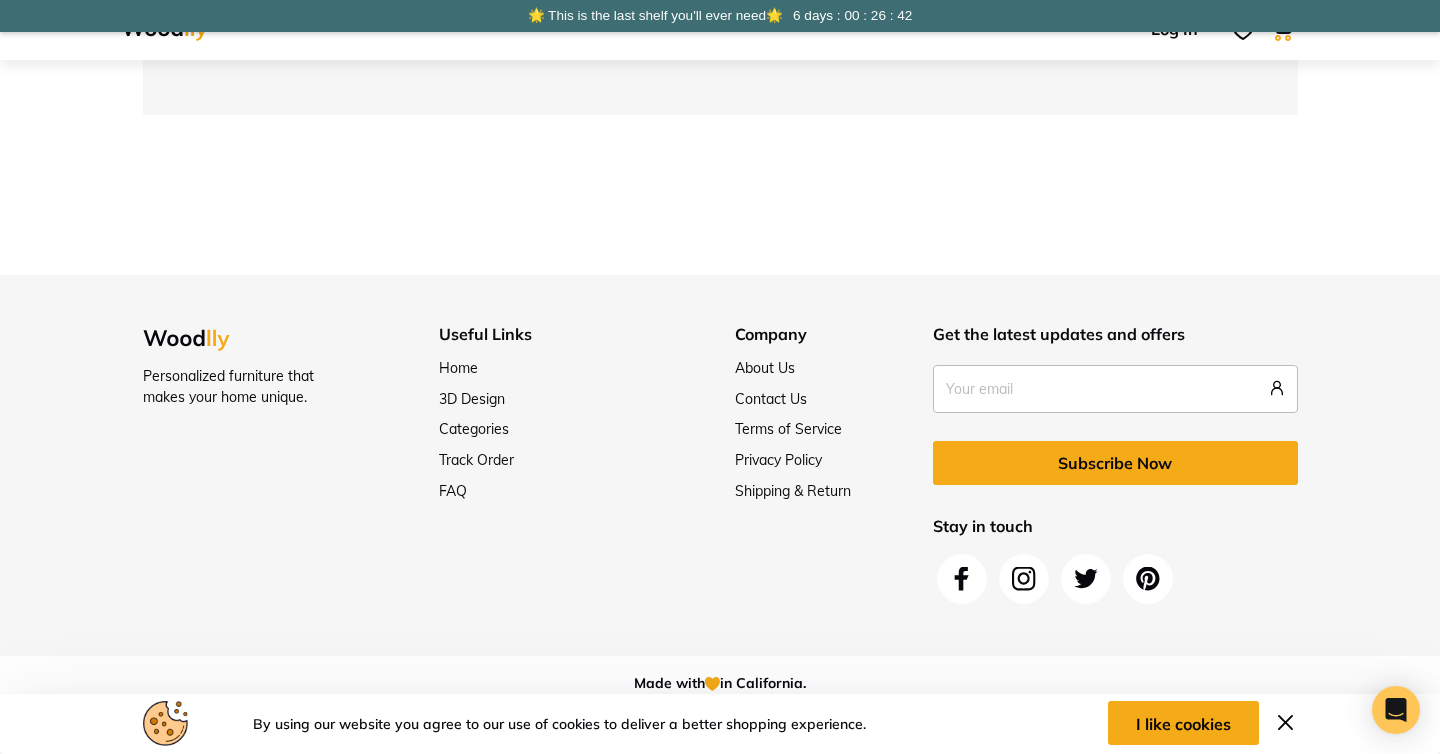 scroll, scrollTop: 2059, scrollLeft: 0, axis: vertical 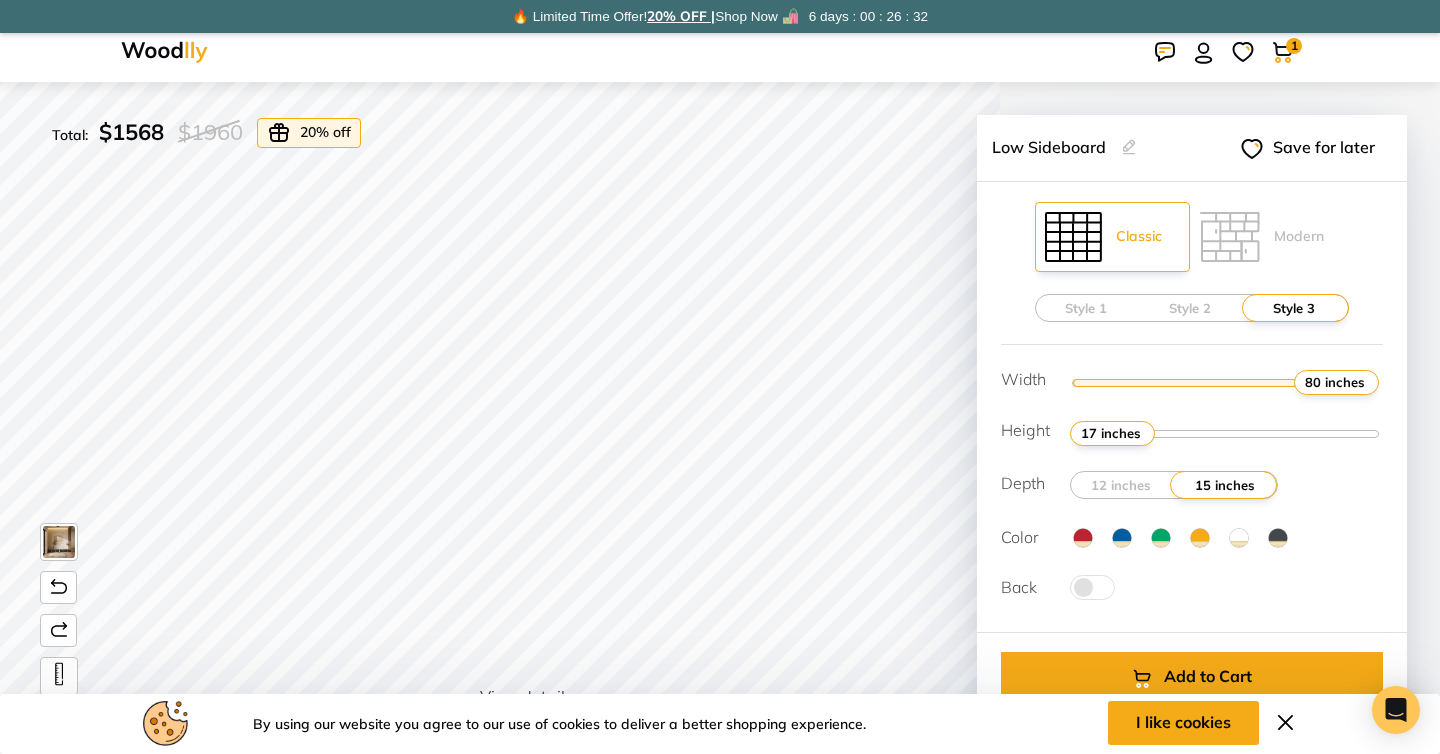 drag, startPoint x: 1240, startPoint y: 380, endPoint x: 1418, endPoint y: 386, distance: 178.10109 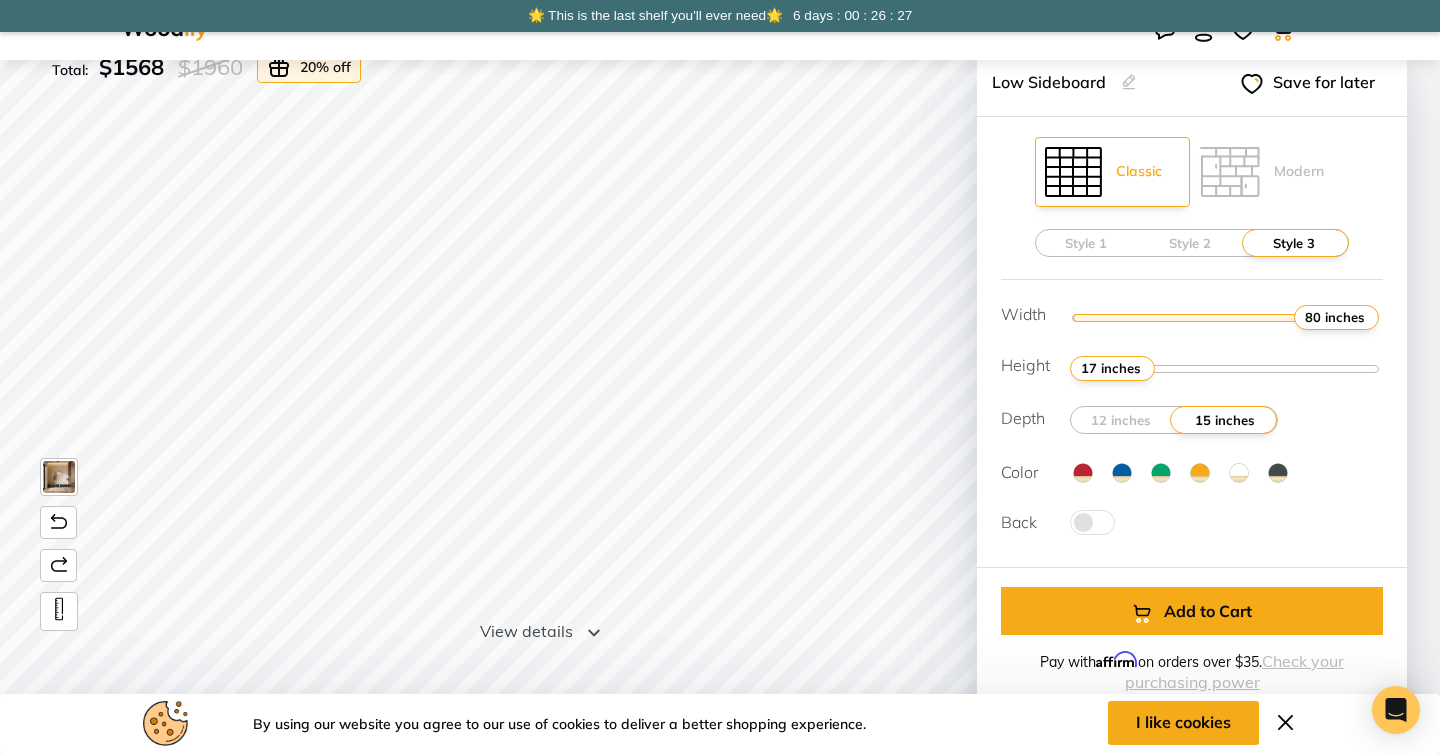 scroll, scrollTop: 71, scrollLeft: 0, axis: vertical 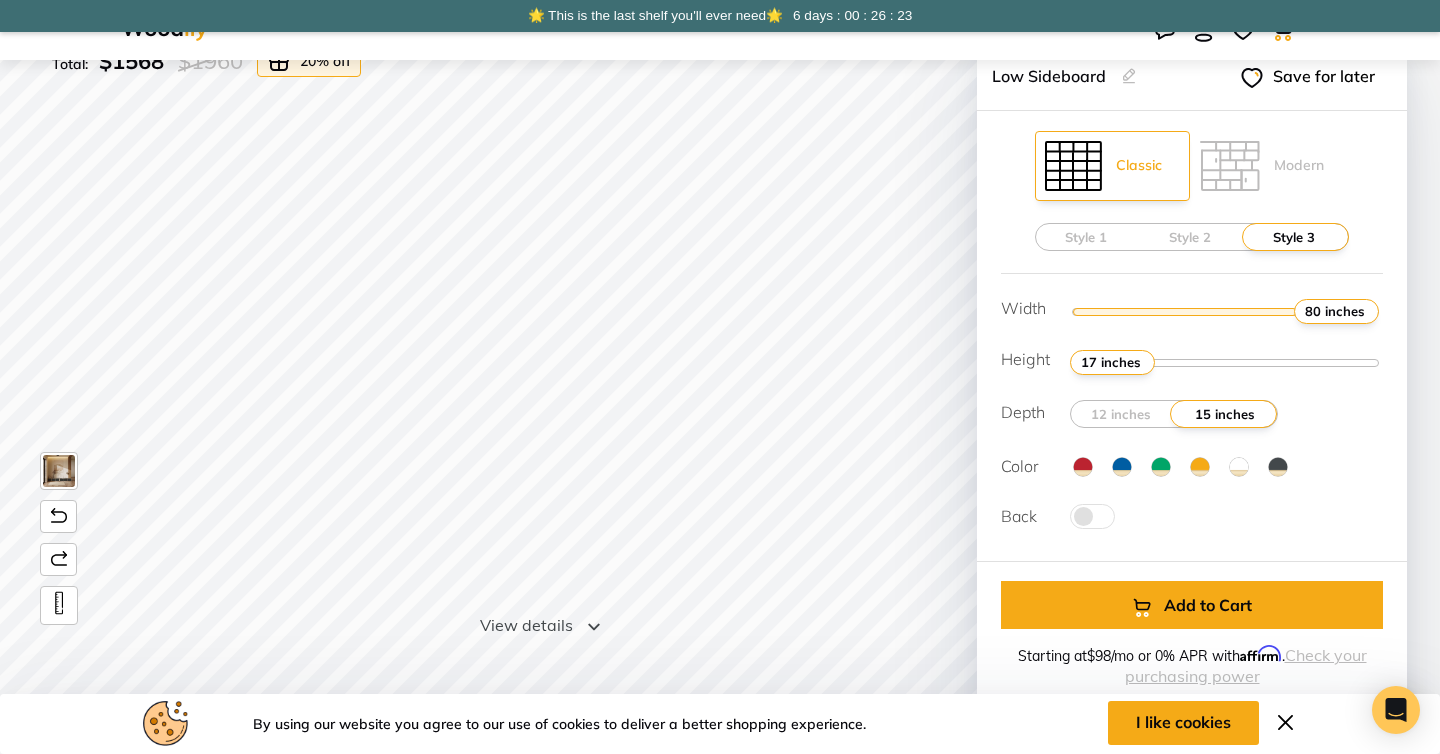 click at bounding box center (1122, 467) 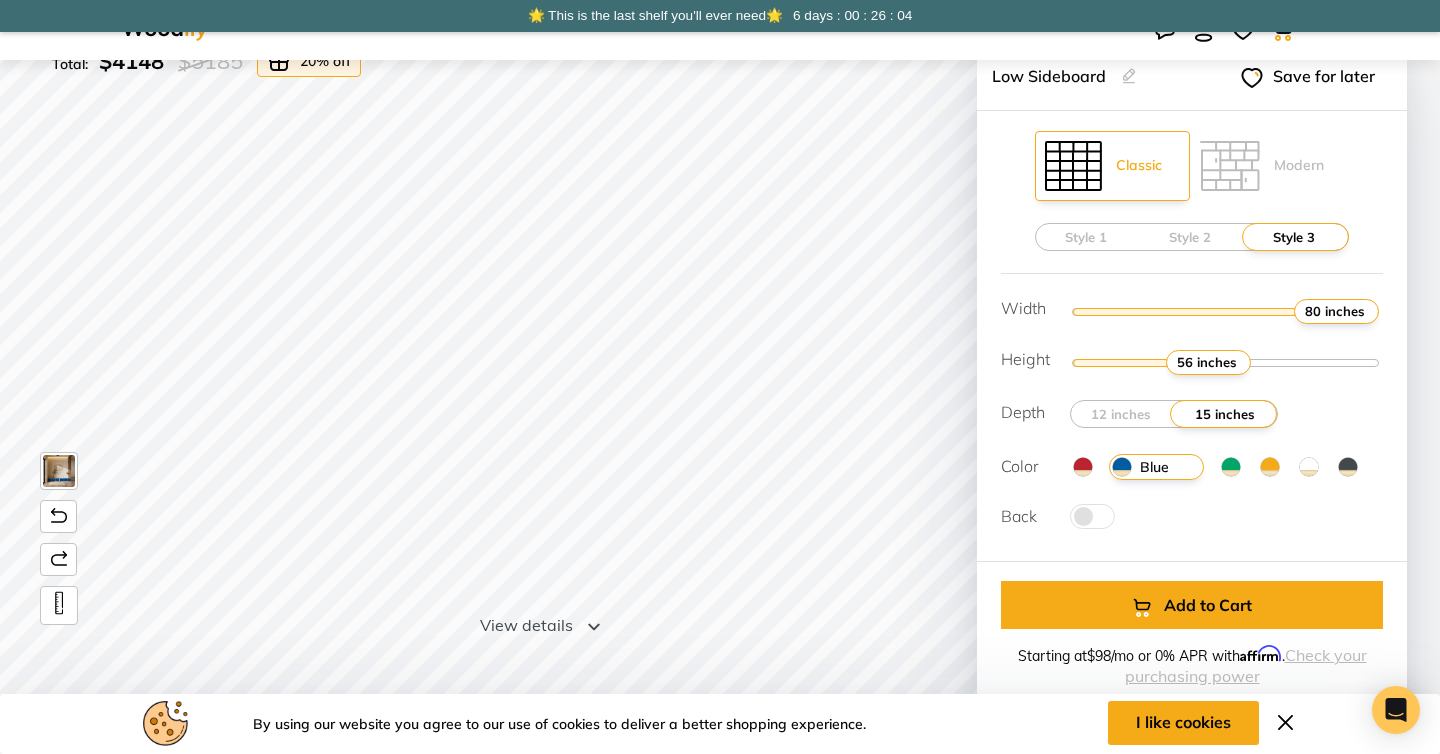 type on "1" 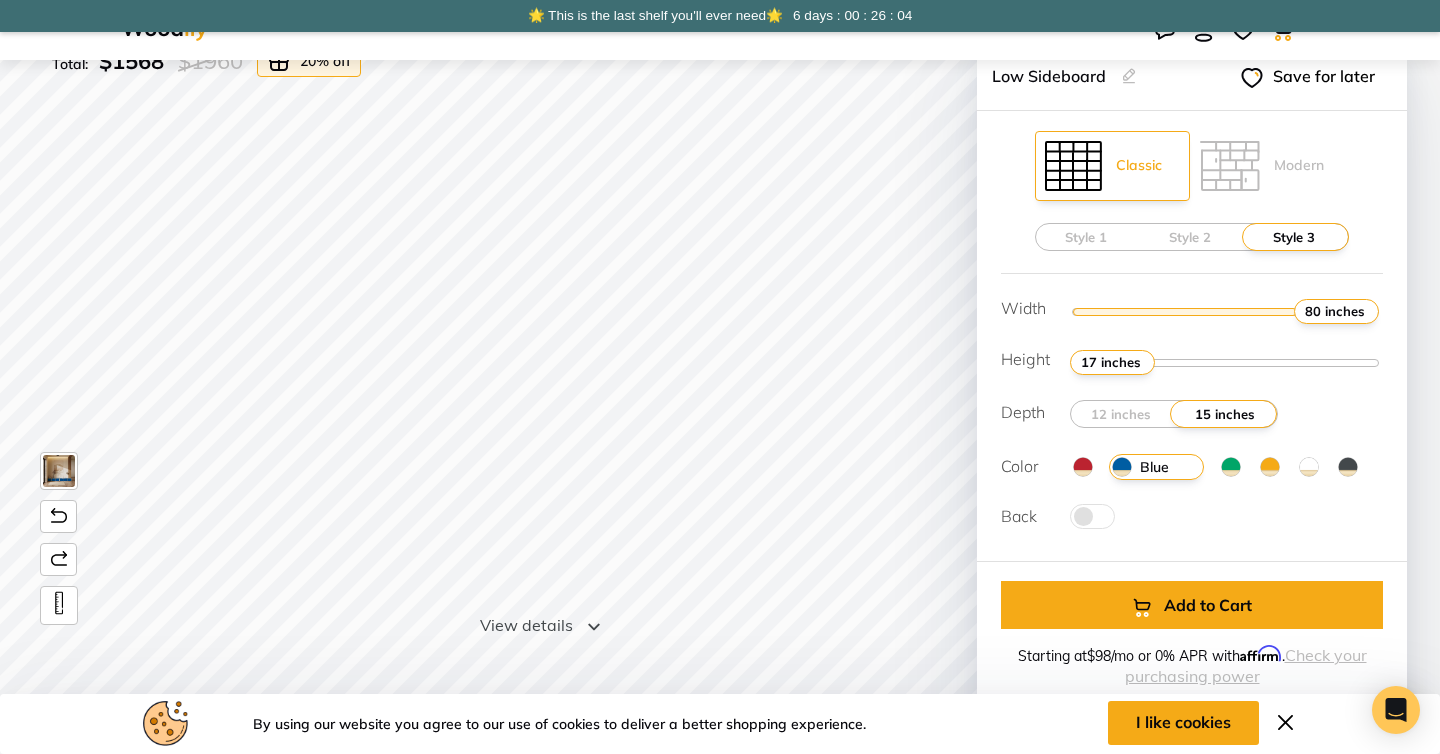 drag, startPoint x: 1105, startPoint y: 354, endPoint x: 945, endPoint y: 351, distance: 160.02812 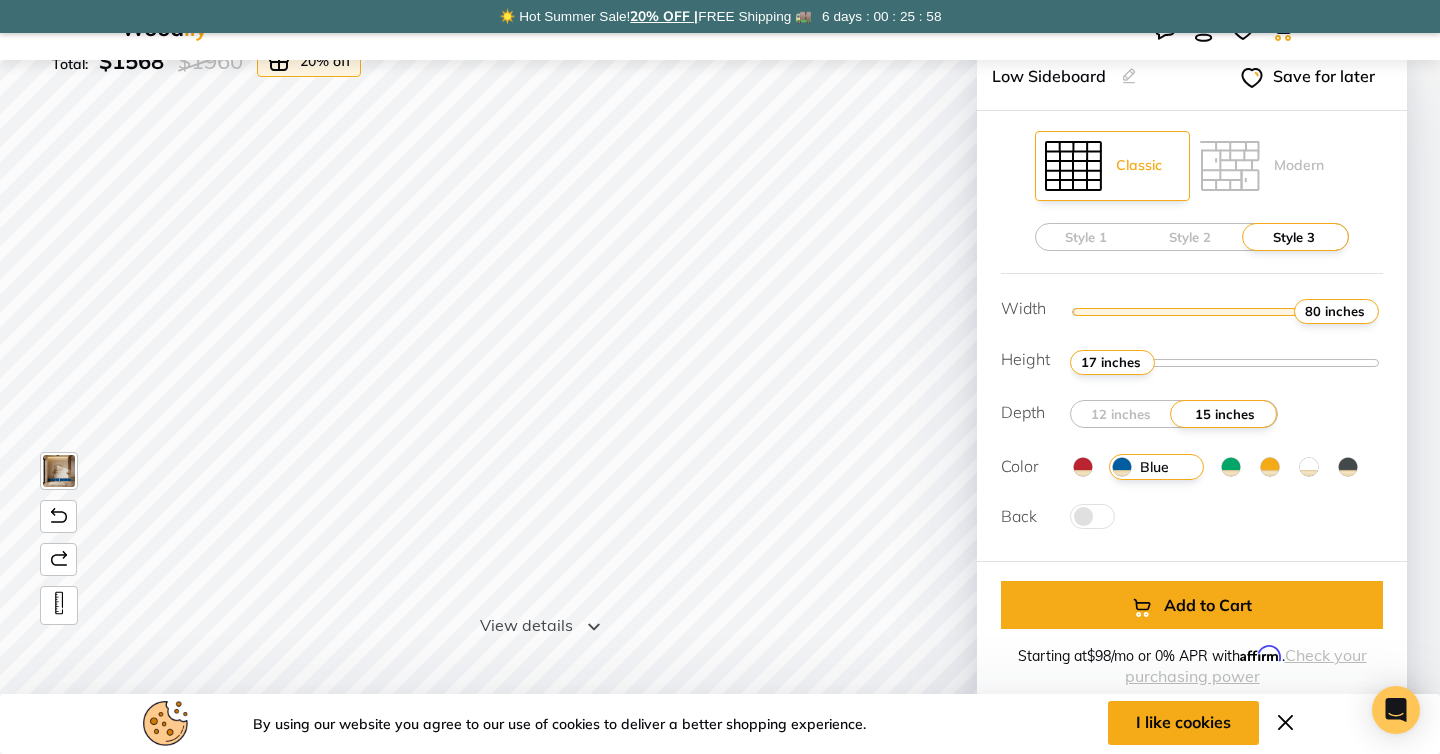 click at bounding box center (1231, 467) 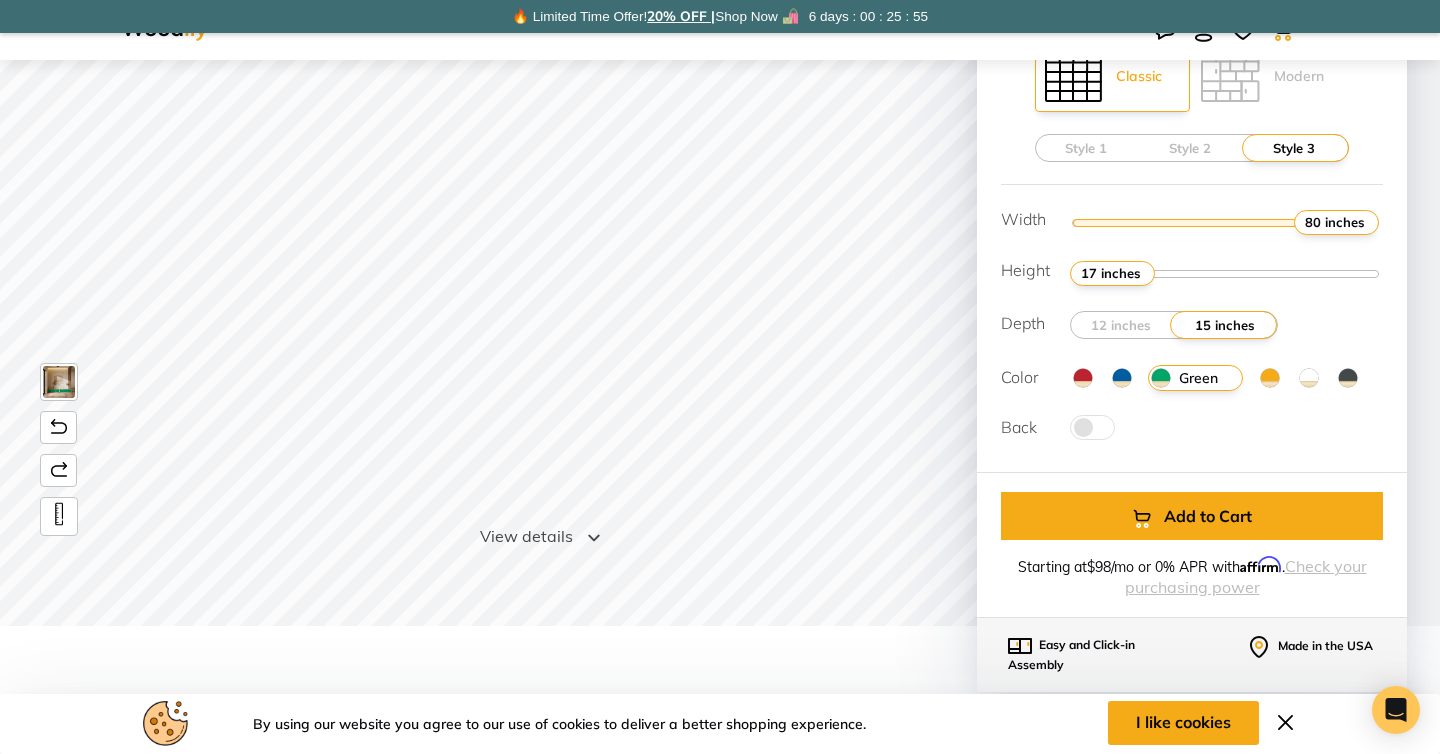 scroll, scrollTop: 161, scrollLeft: 0, axis: vertical 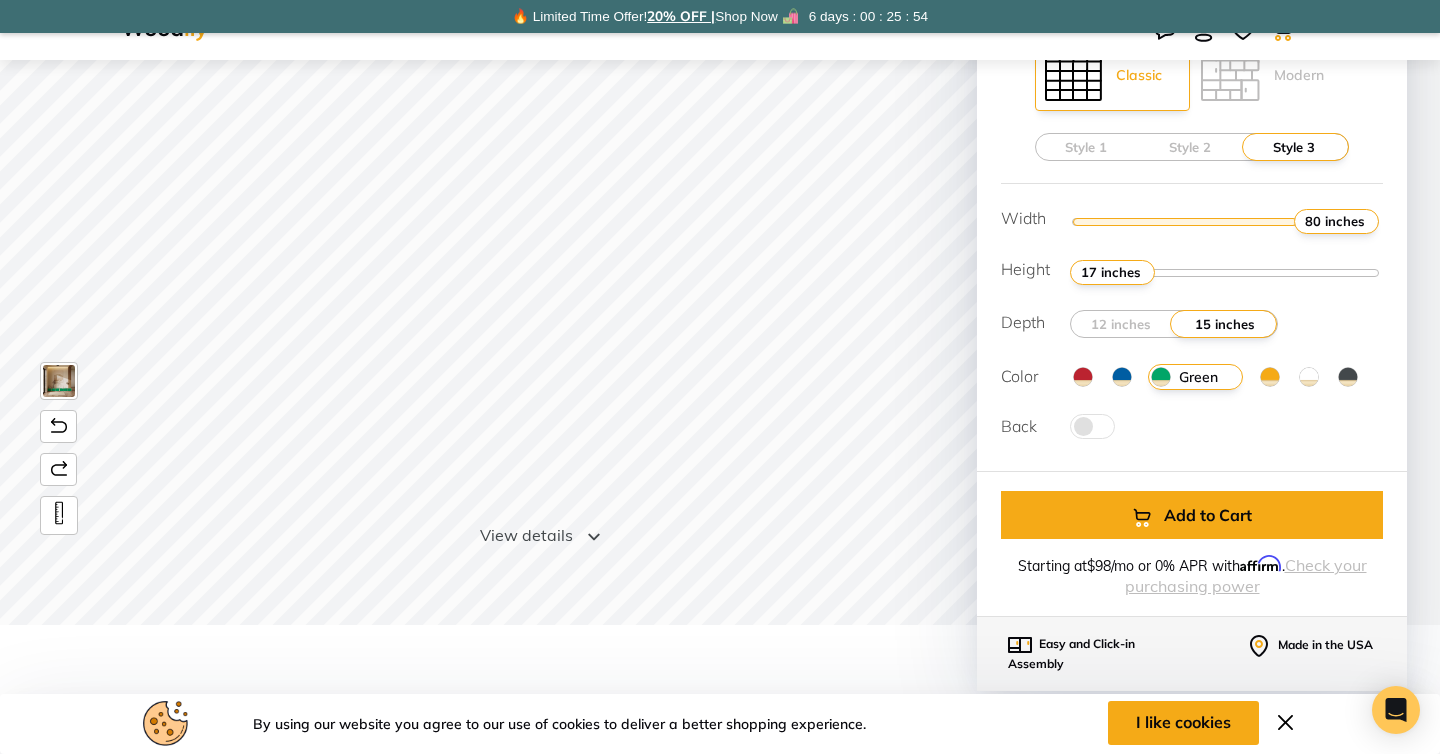click at bounding box center (1092, 426) 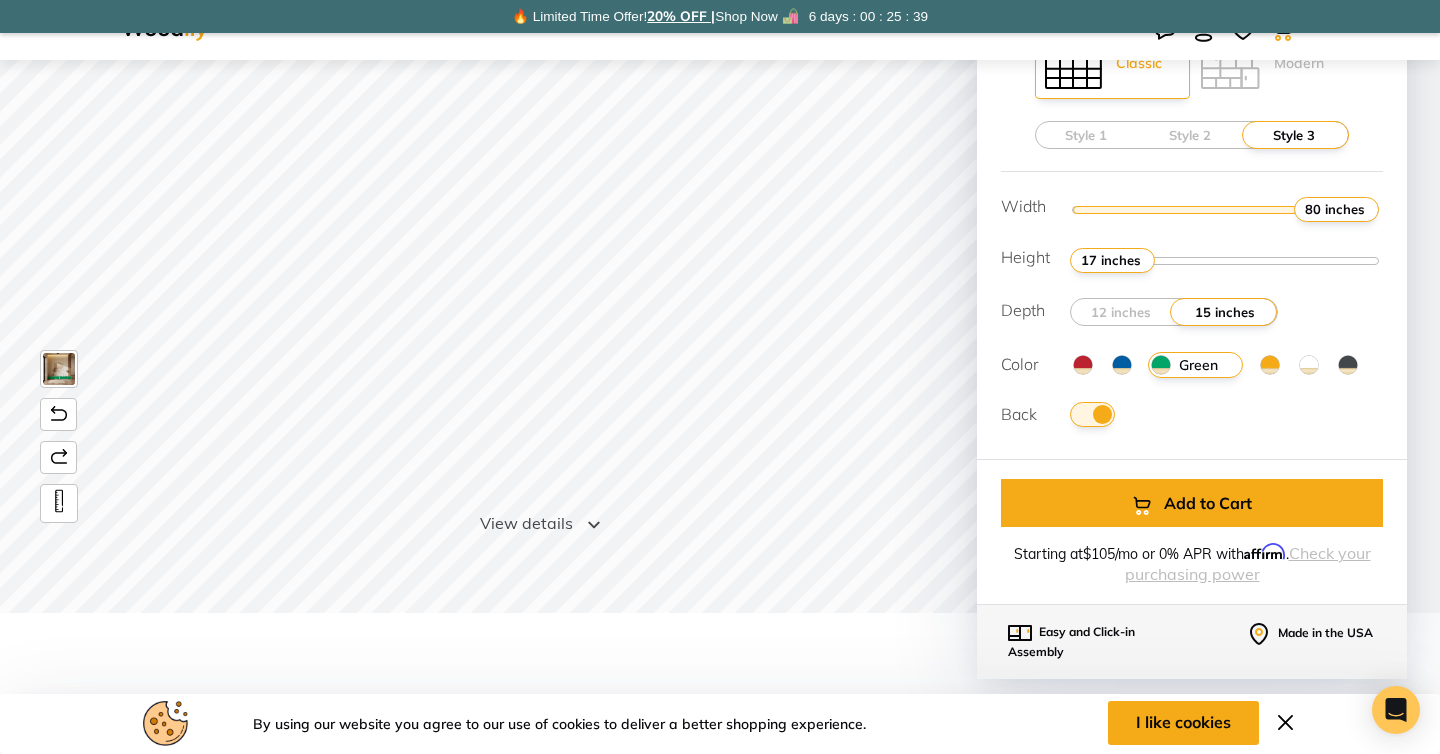 scroll, scrollTop: 132, scrollLeft: 0, axis: vertical 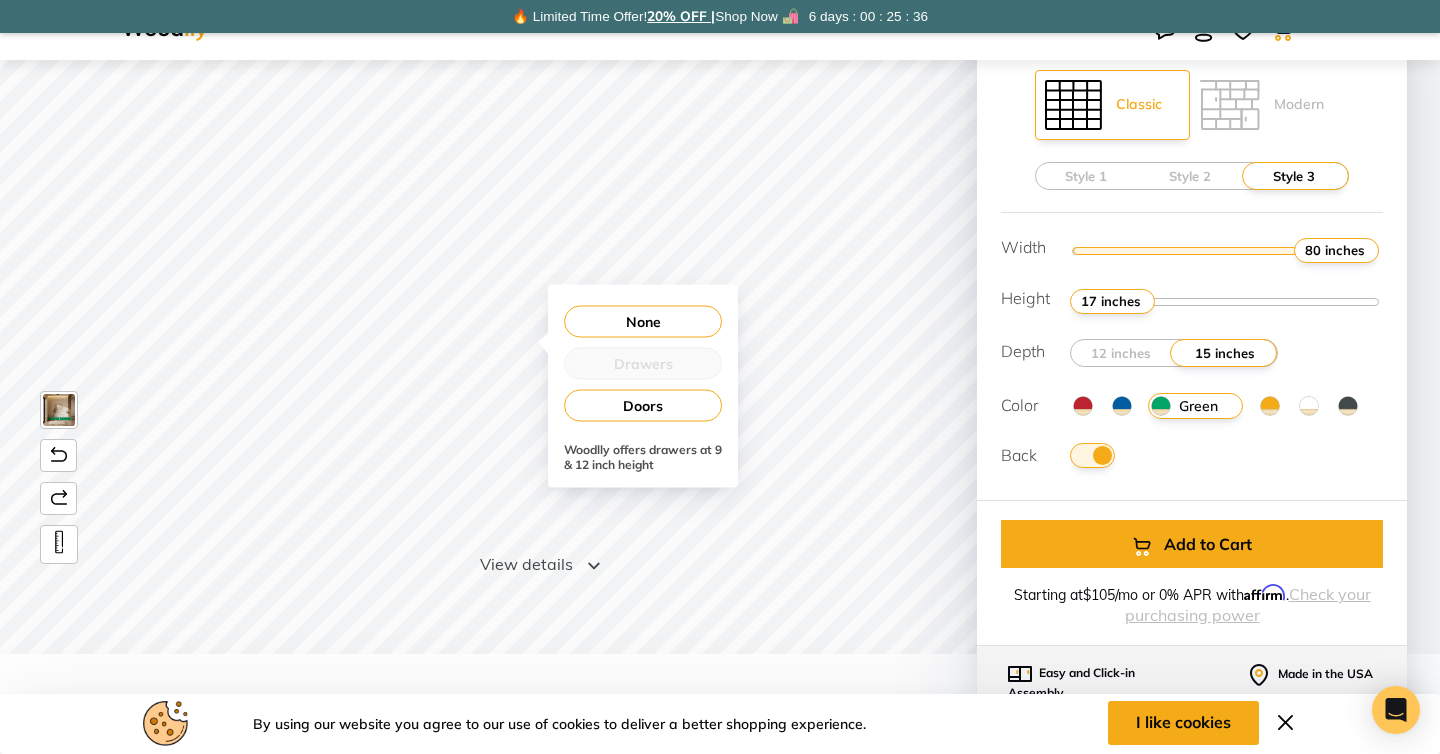 click on "None" at bounding box center [643, 322] 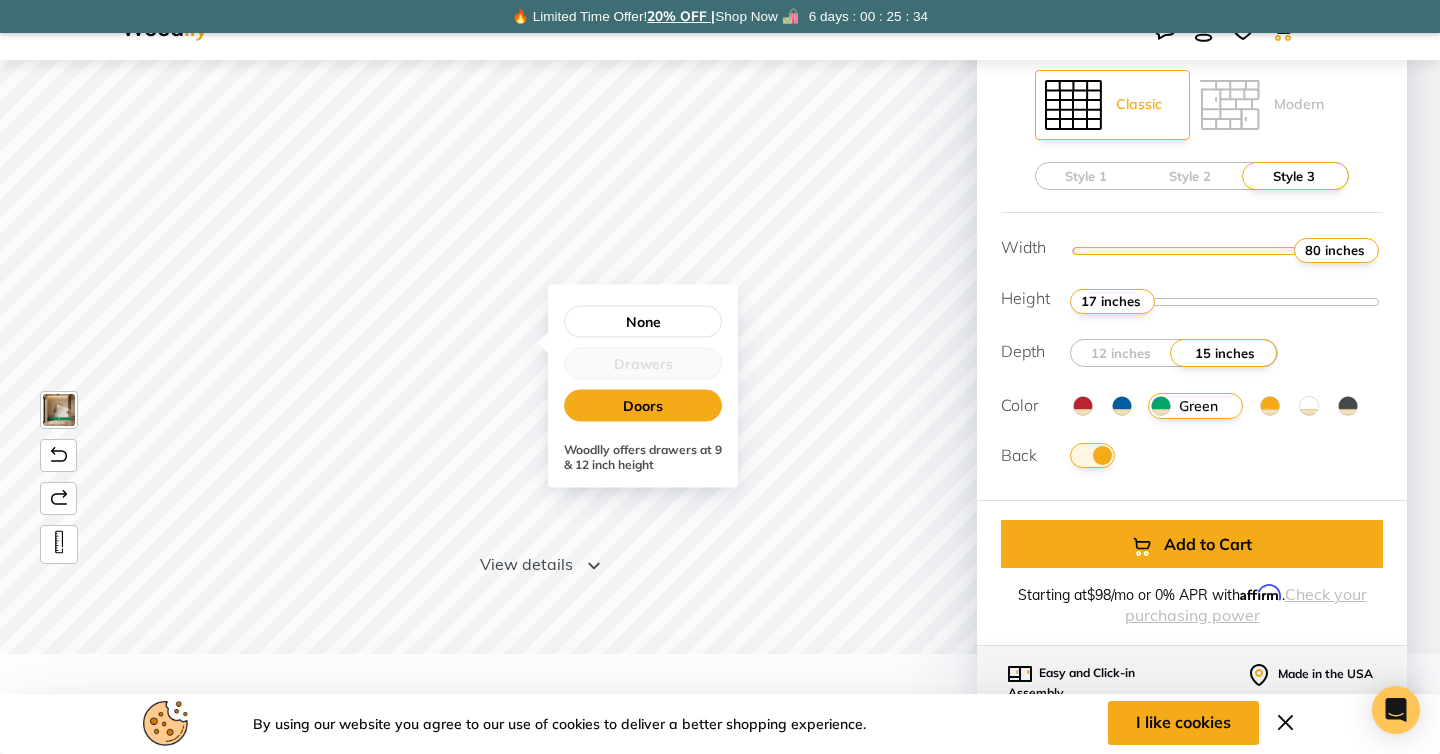 click on "Doors" at bounding box center [643, 406] 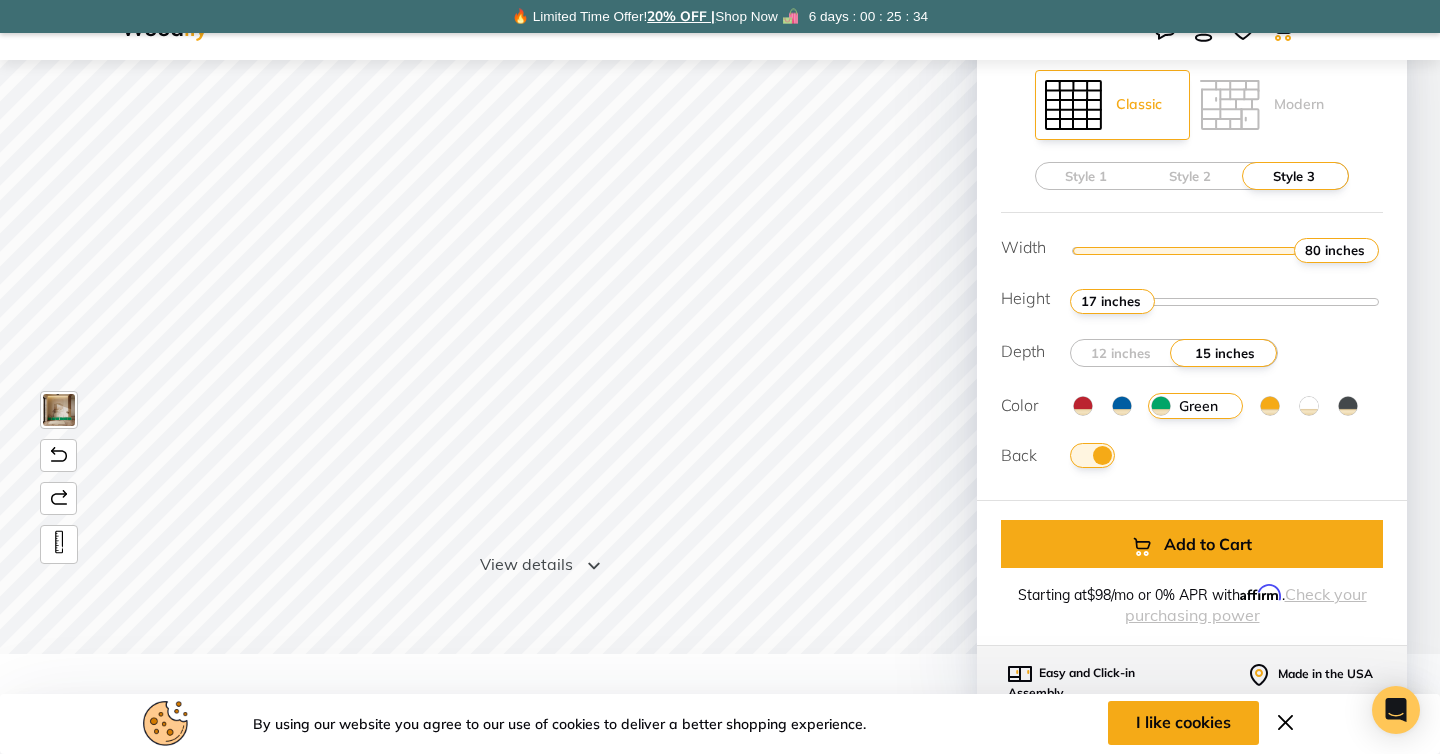 scroll, scrollTop: 0, scrollLeft: 0, axis: both 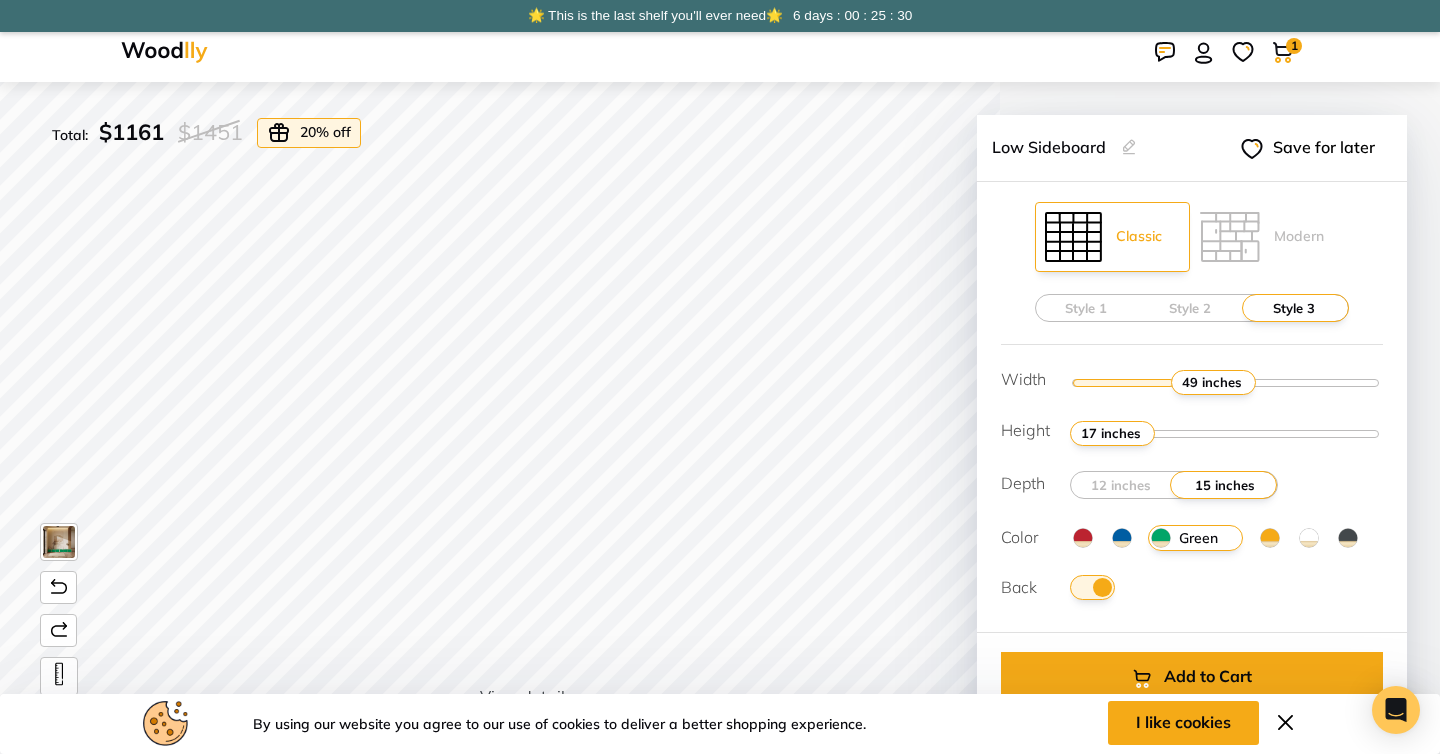 drag, startPoint x: 1347, startPoint y: 384, endPoint x: 1210, endPoint y: 375, distance: 137.2953 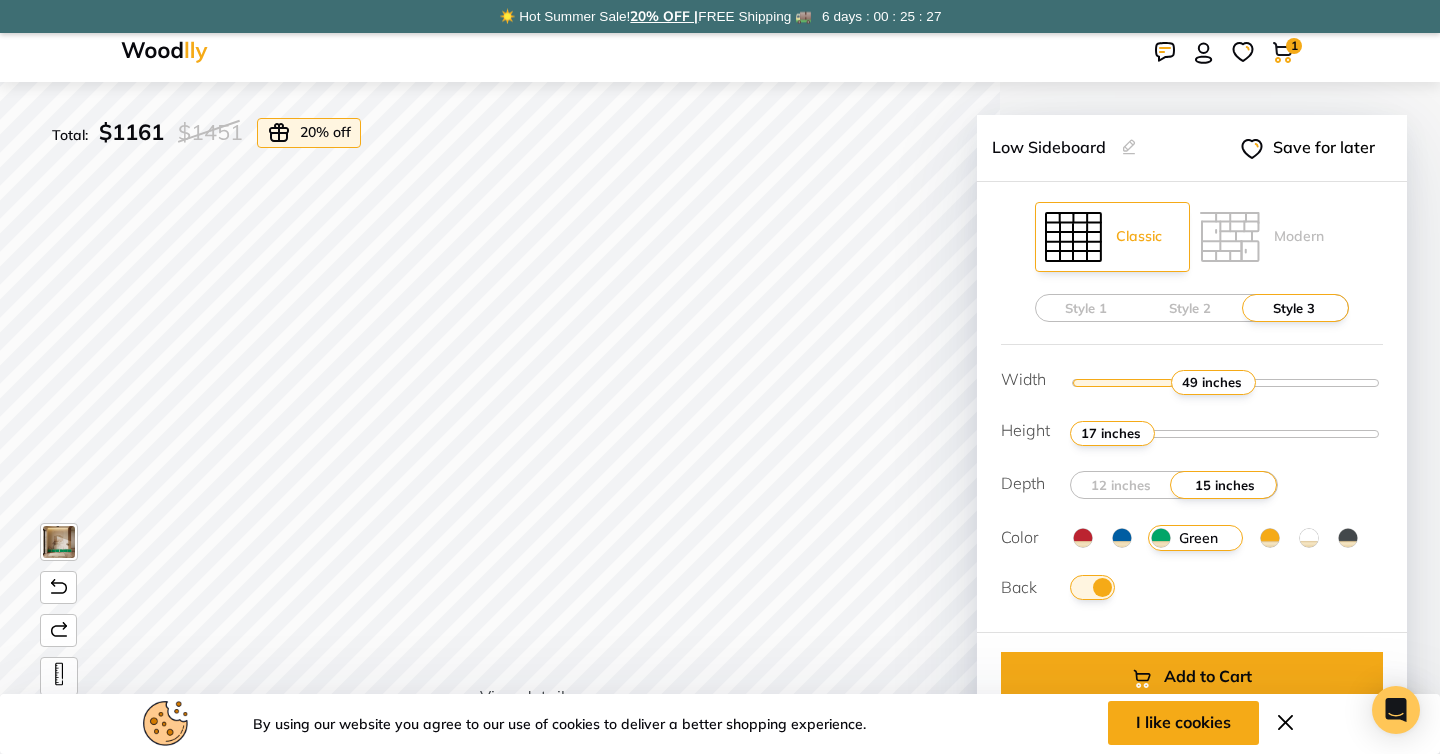 click at bounding box center [164, 52] 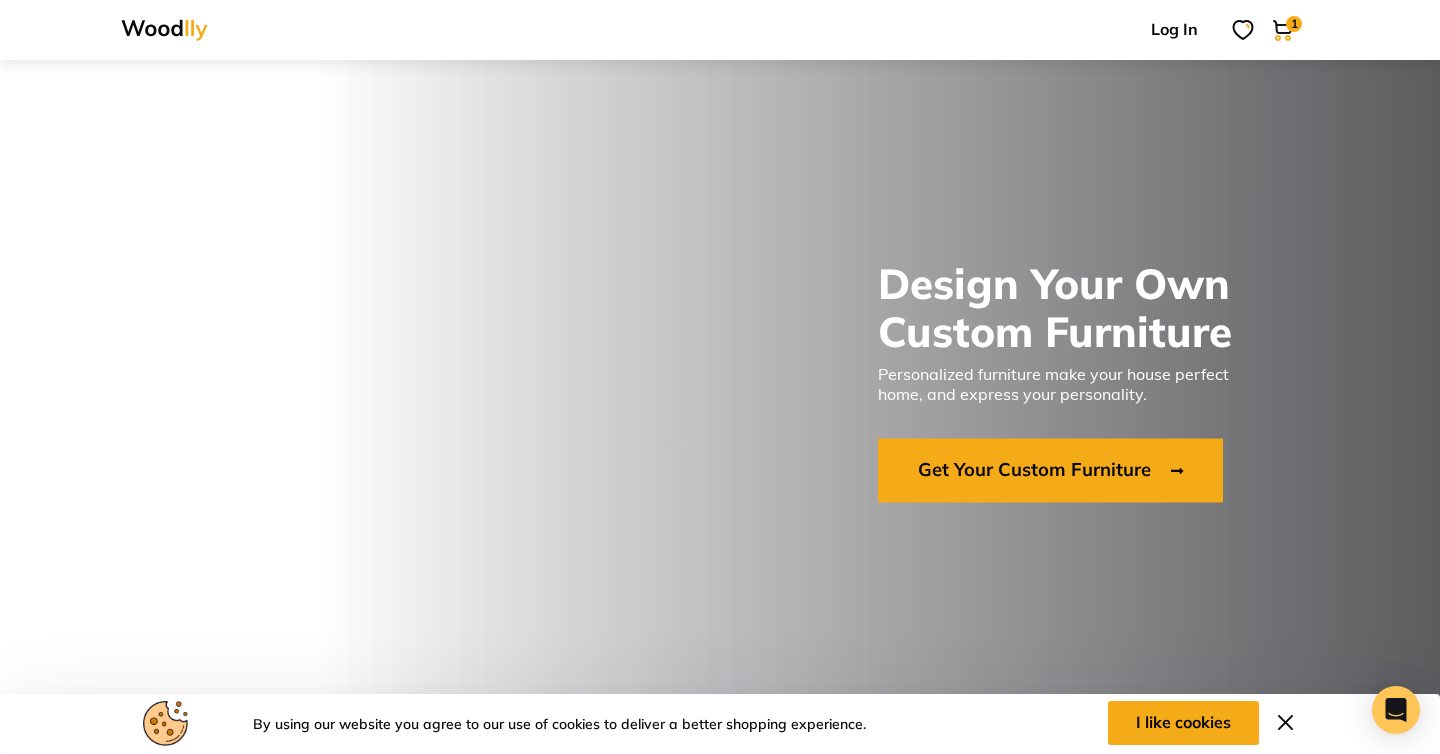 scroll, scrollTop: 65, scrollLeft: 0, axis: vertical 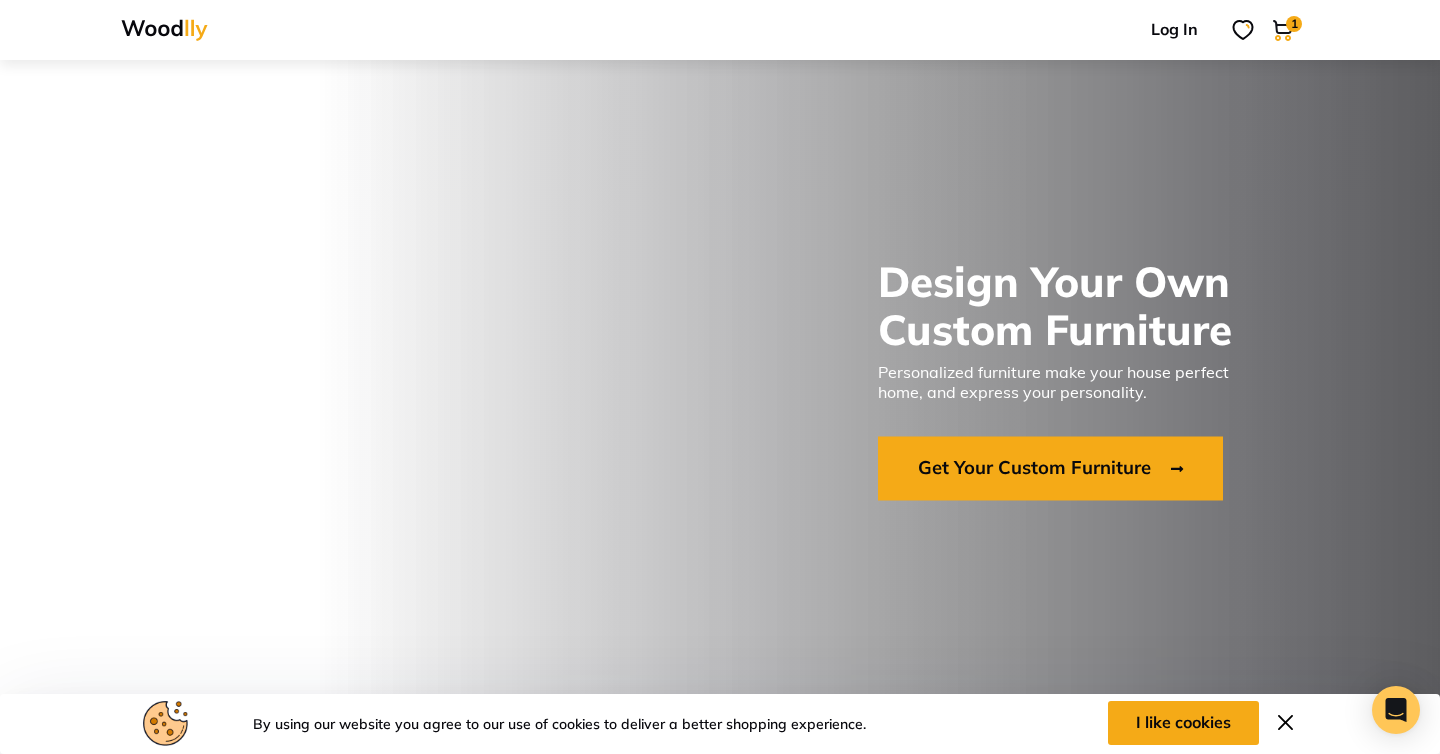 click at bounding box center (1037, 379) 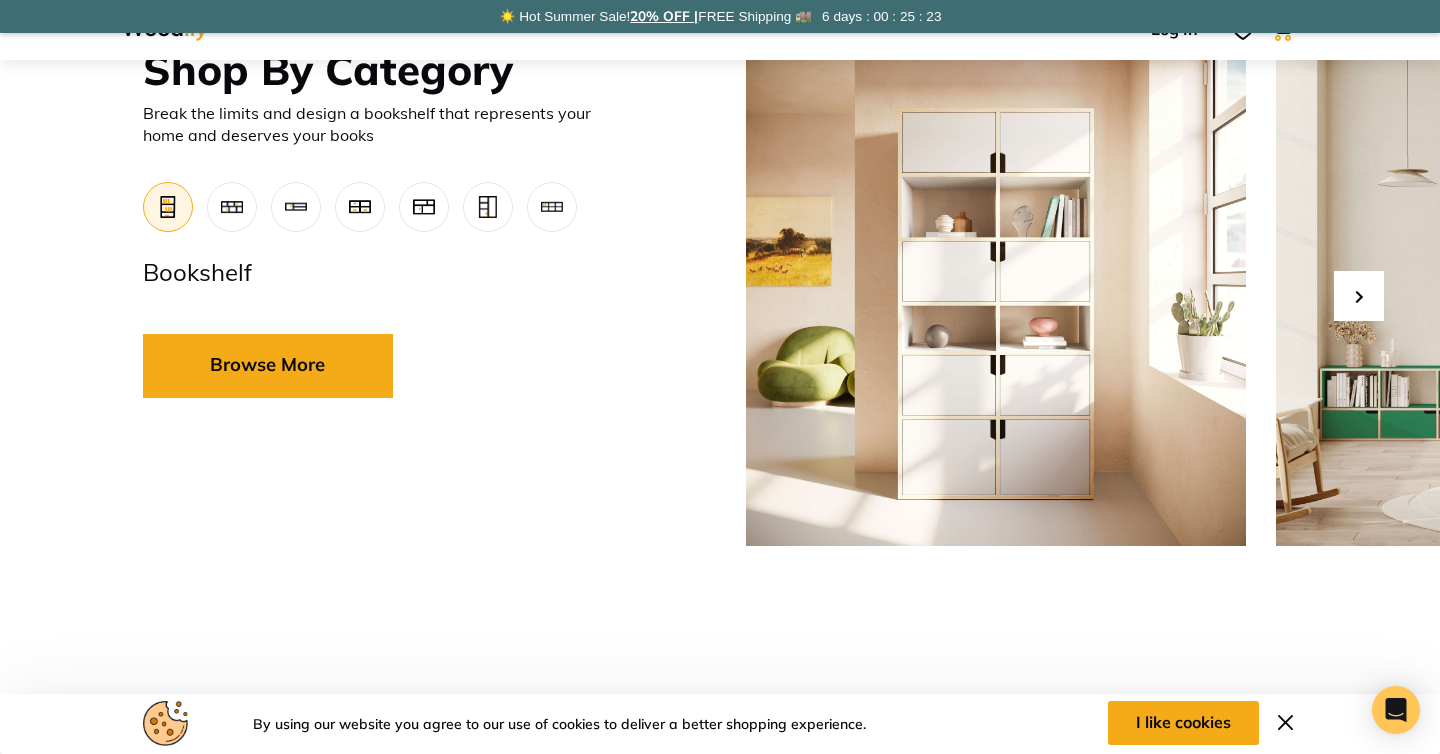 scroll, scrollTop: 1015, scrollLeft: 0, axis: vertical 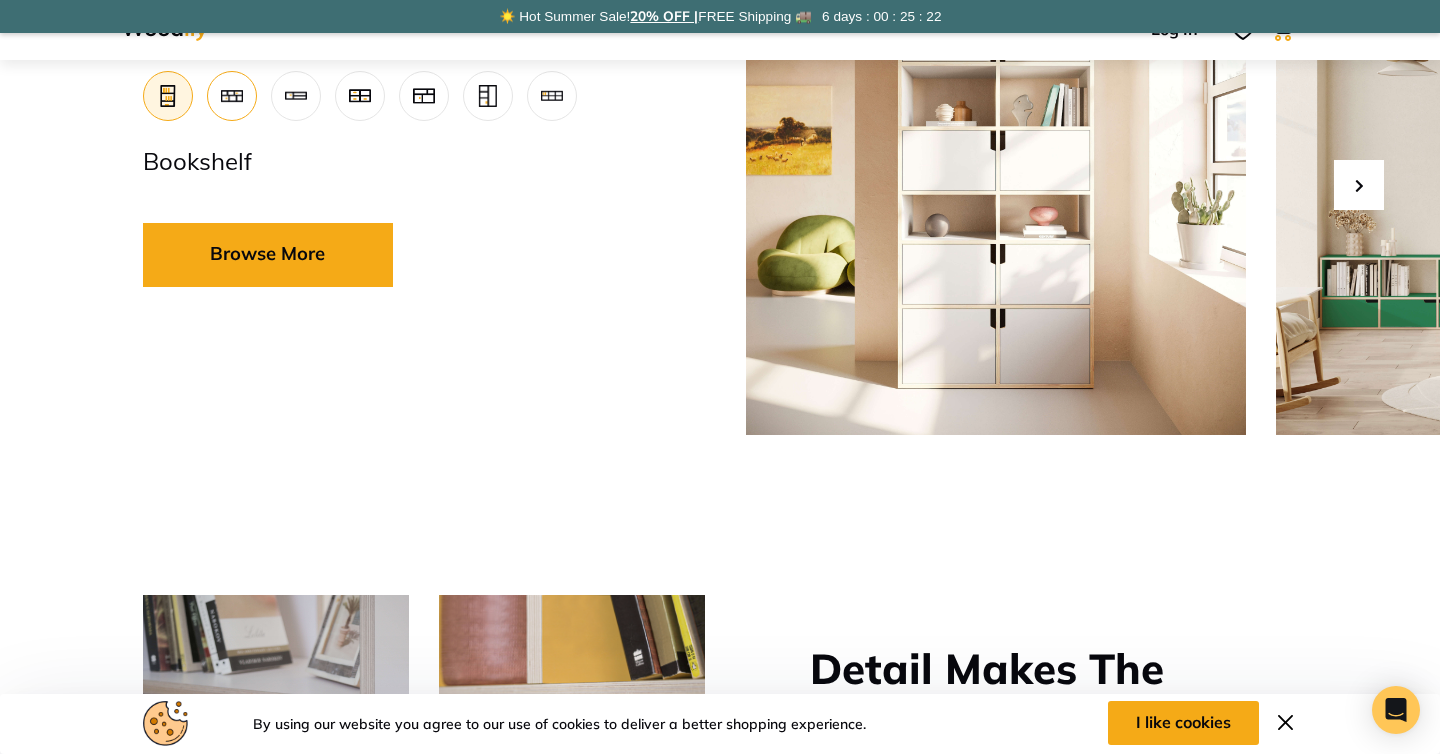 click at bounding box center [232, 96] 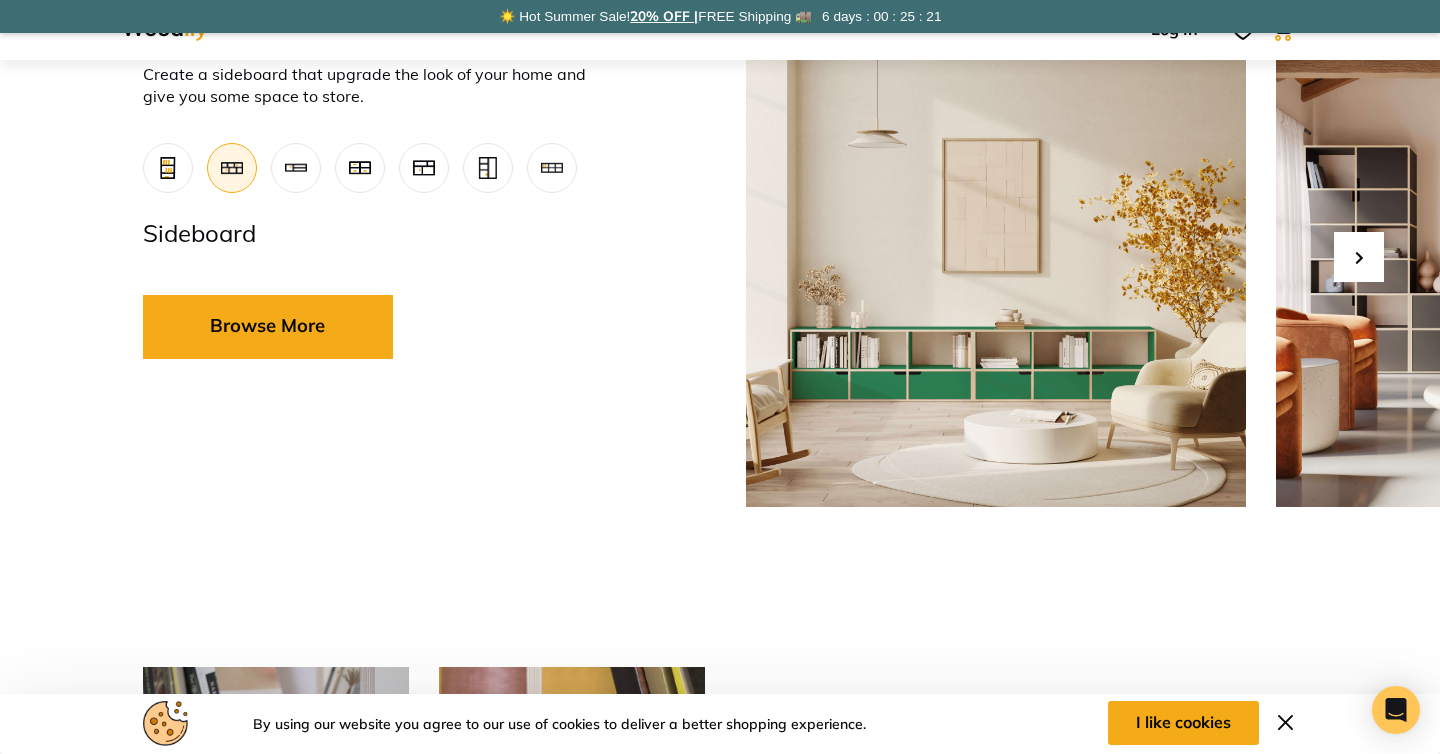 scroll, scrollTop: 942, scrollLeft: 0, axis: vertical 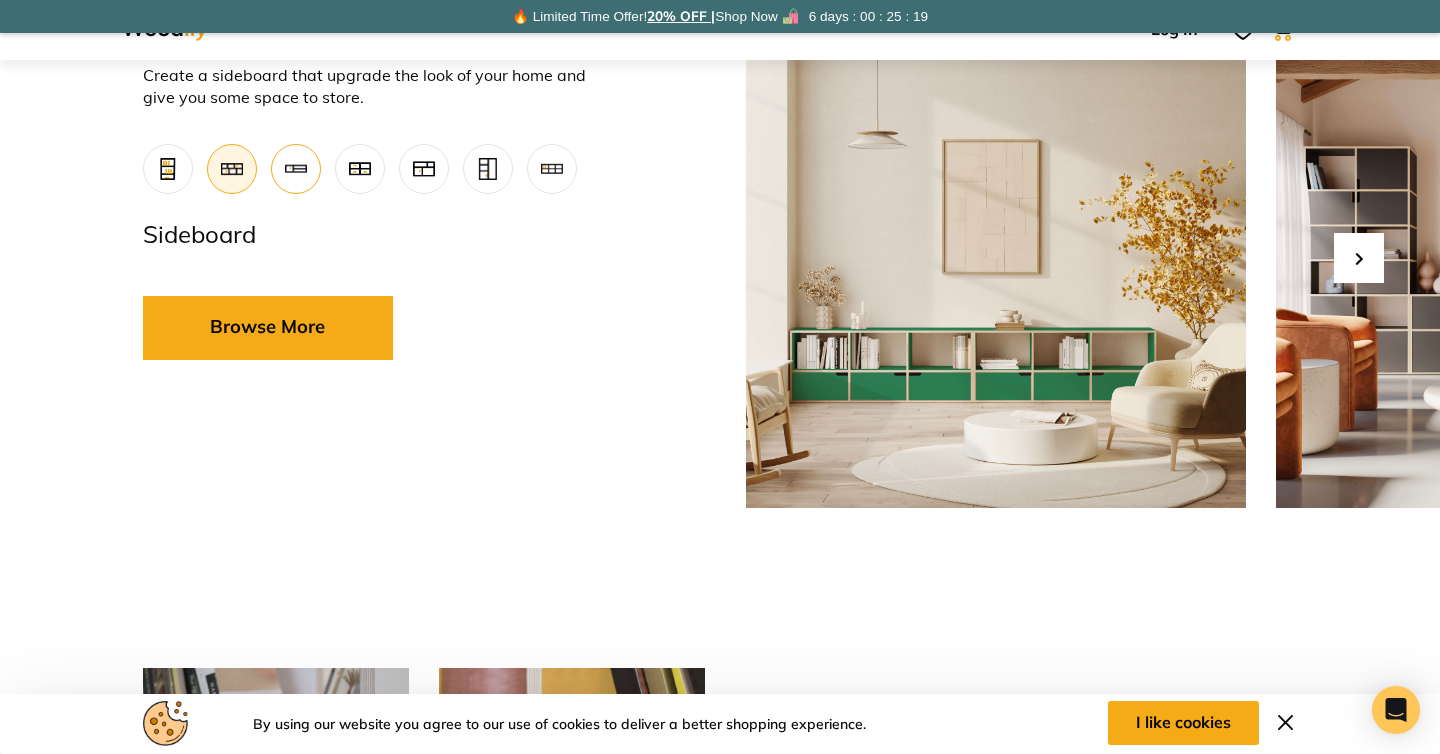 click at bounding box center (296, 169) 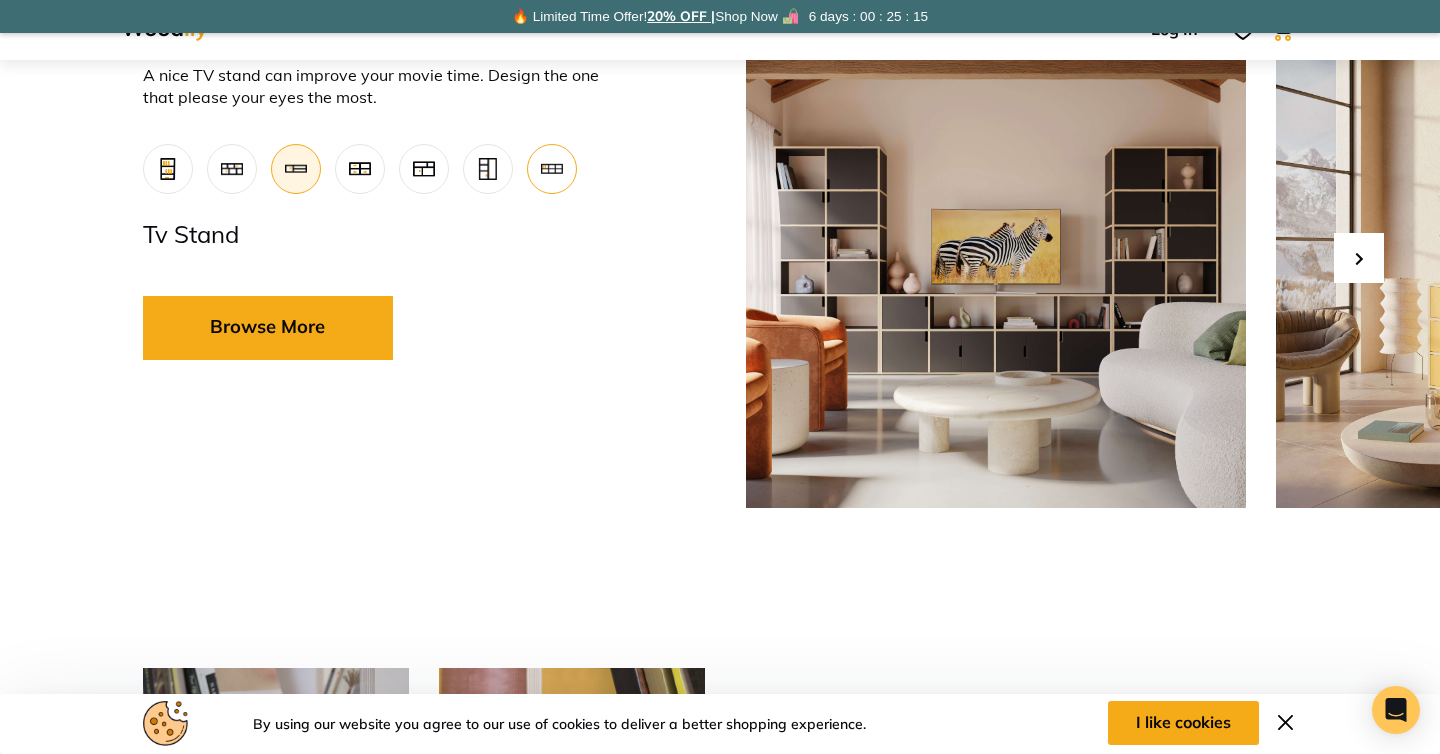 click at bounding box center (552, 169) 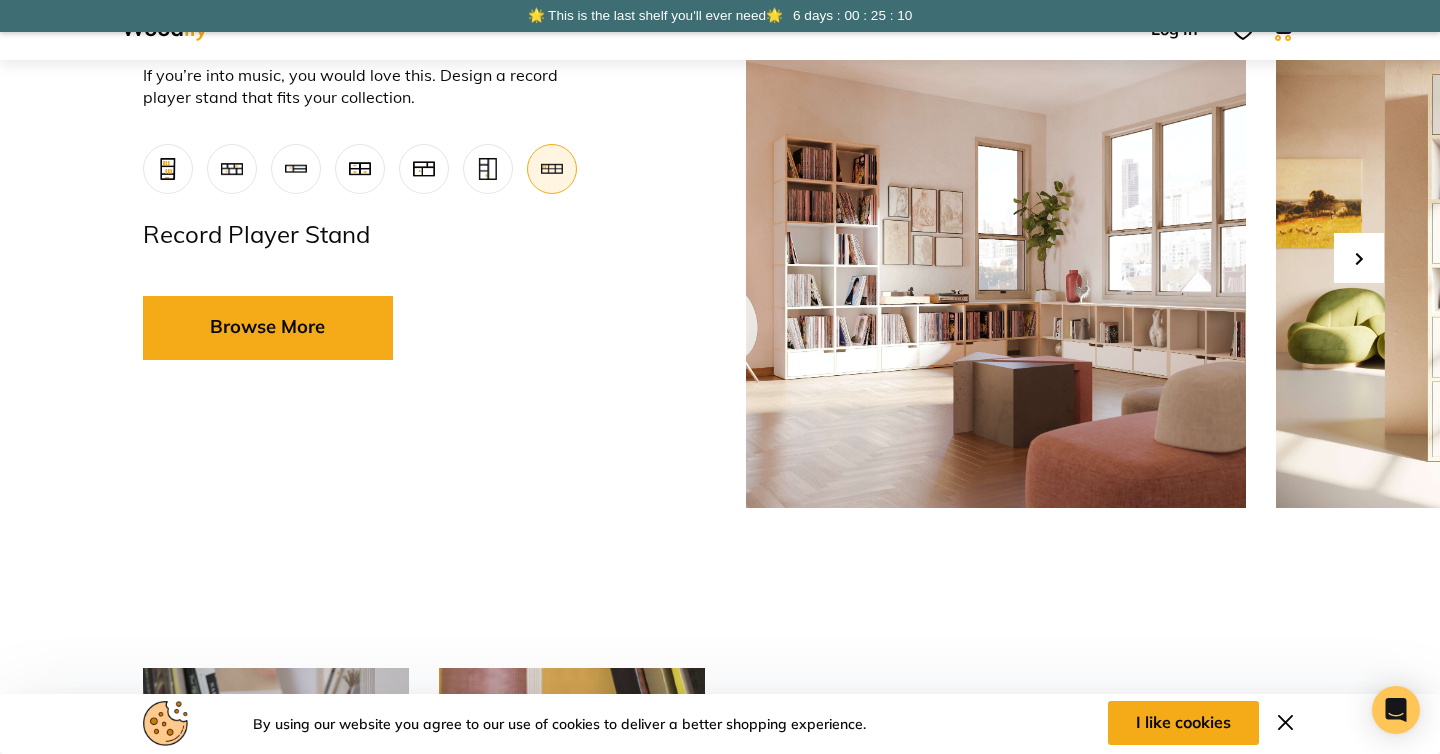 click at bounding box center (996, 258) 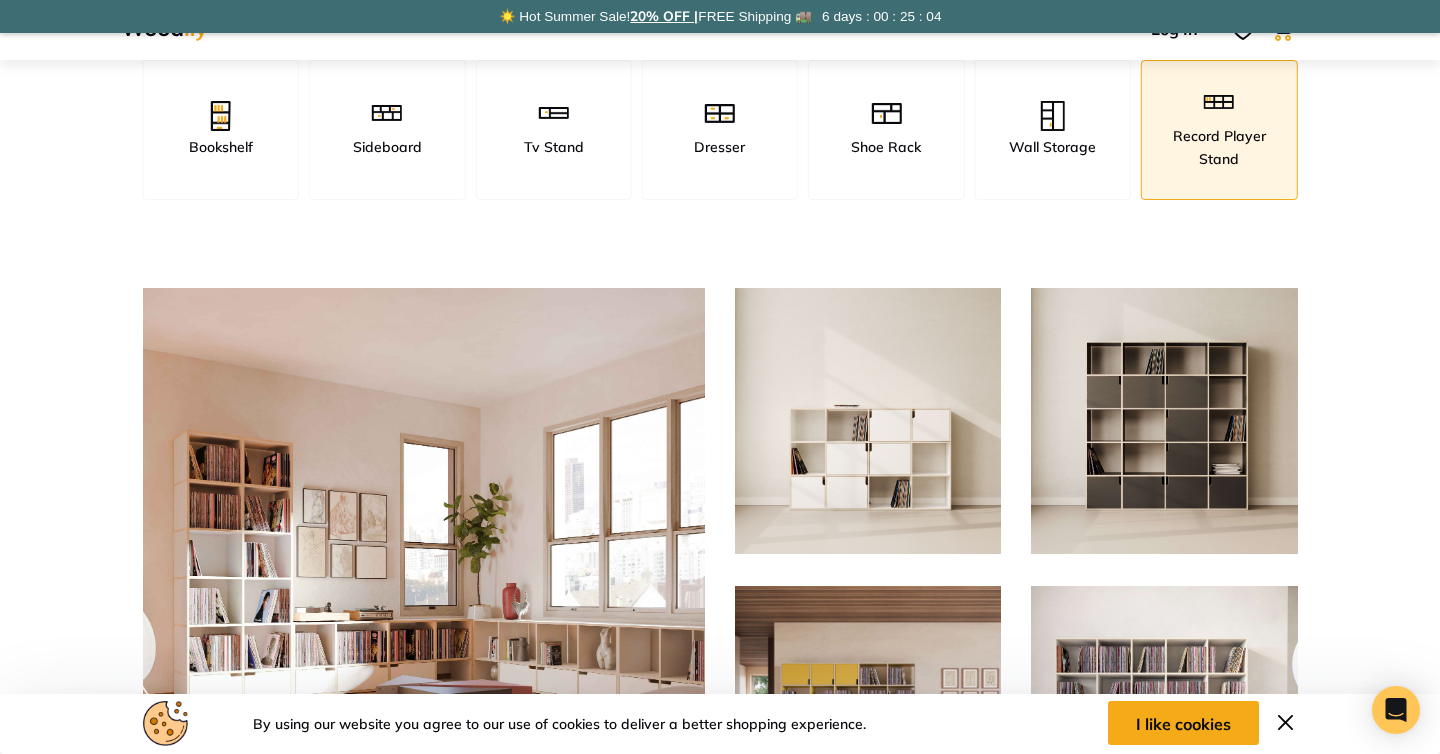 scroll, scrollTop: 155, scrollLeft: 0, axis: vertical 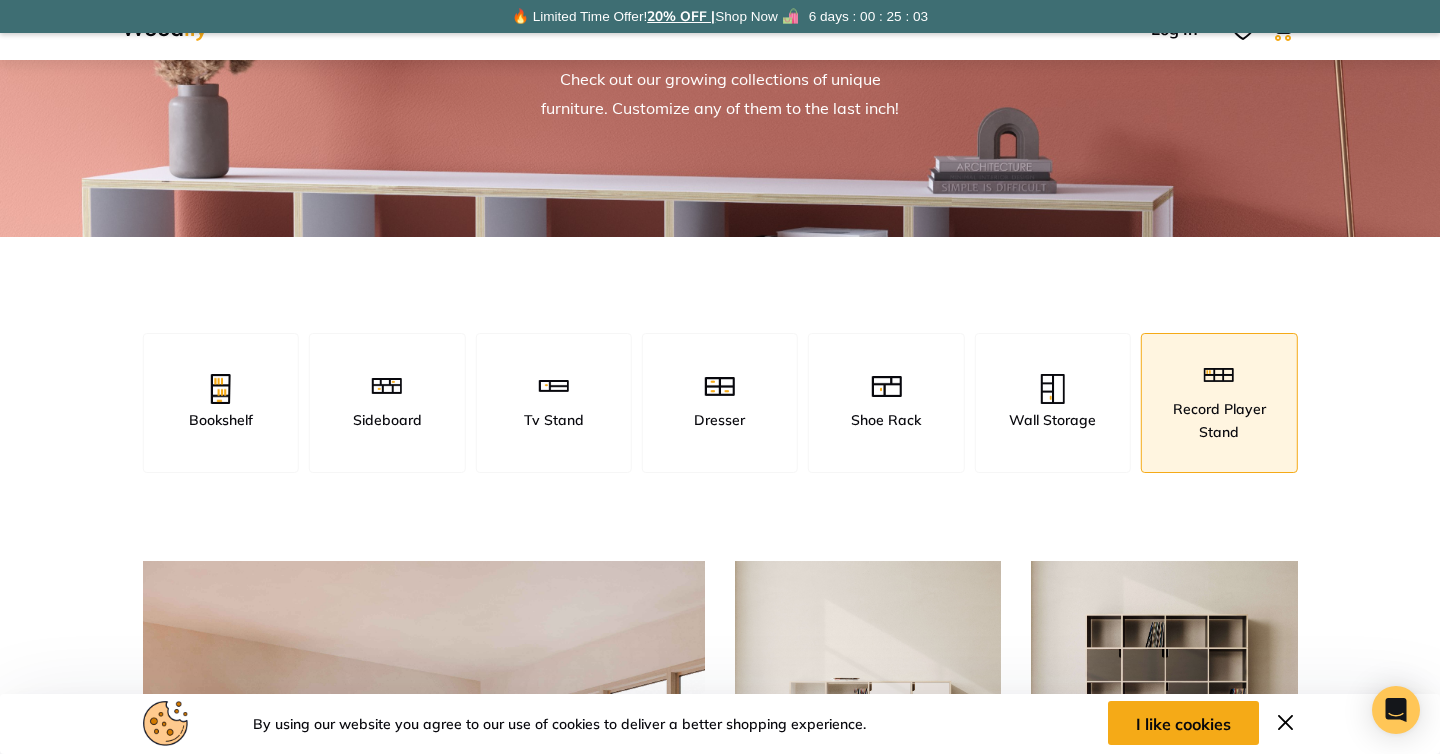click on "Record Player Stand" at bounding box center [1219, 420] 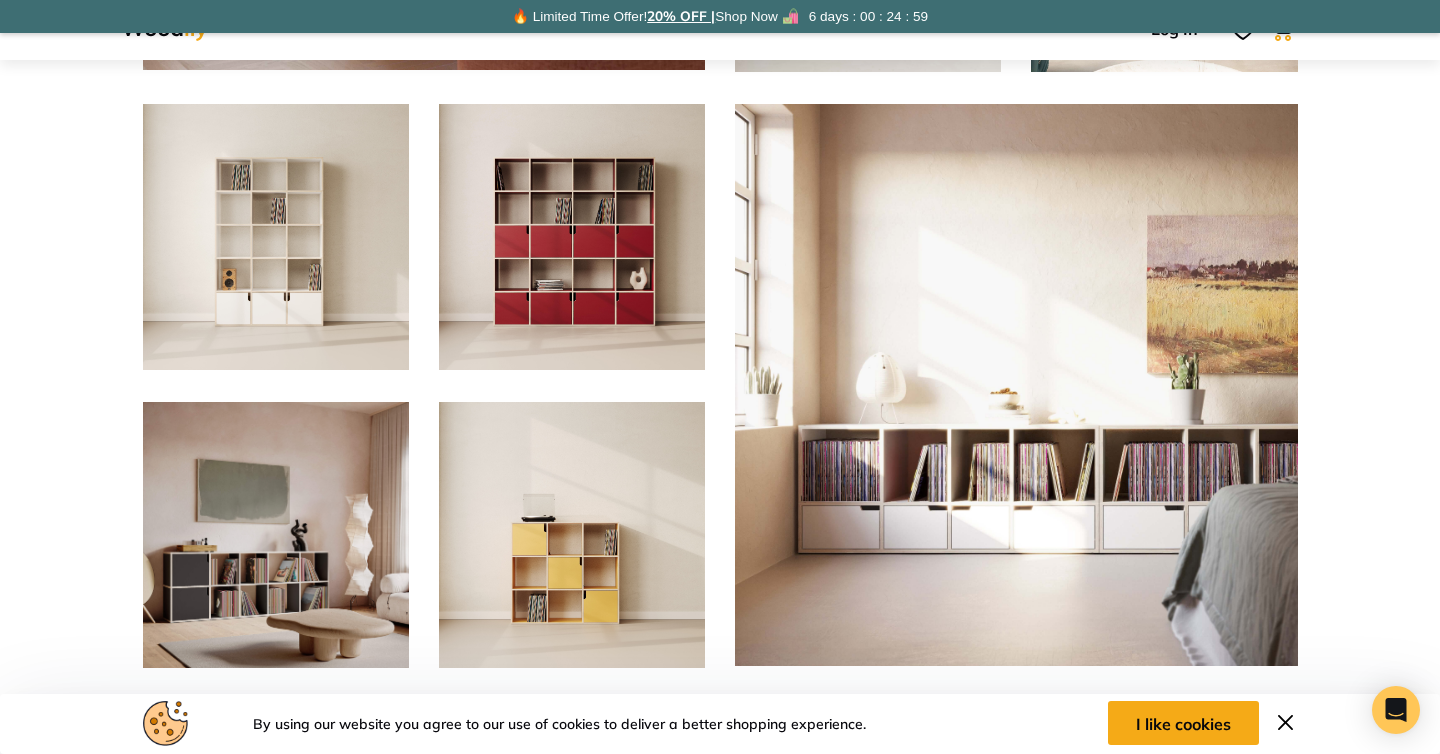 scroll, scrollTop: 1212, scrollLeft: 0, axis: vertical 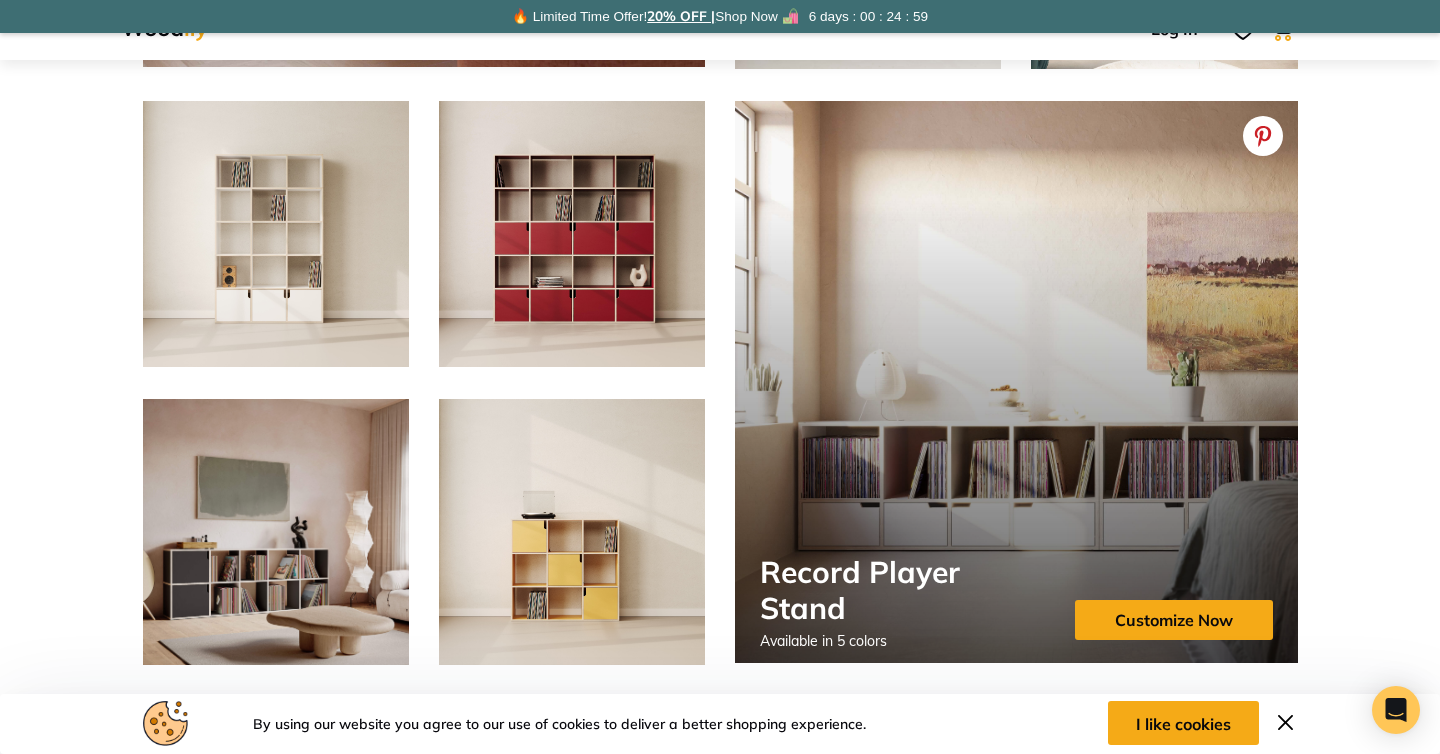 click at bounding box center (1016, 482) 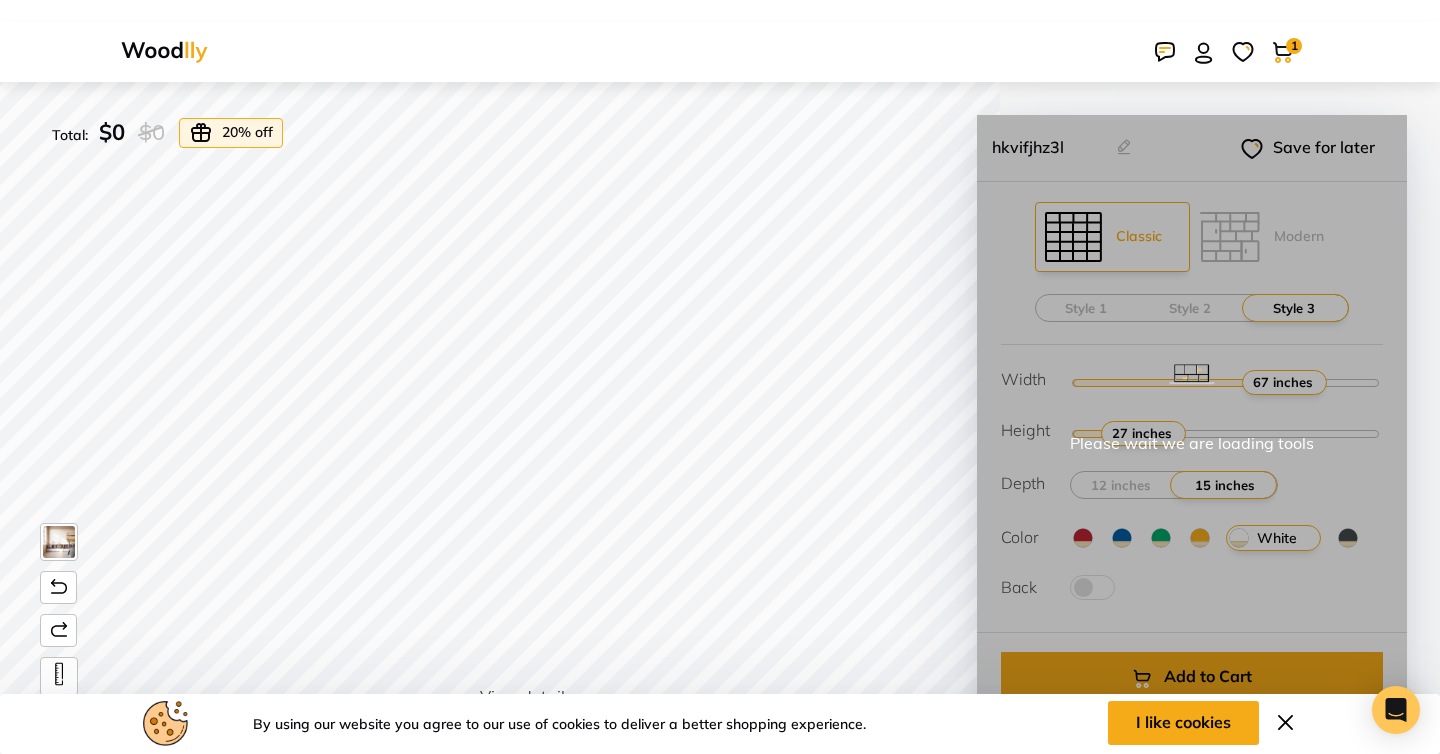 scroll, scrollTop: 0, scrollLeft: 0, axis: both 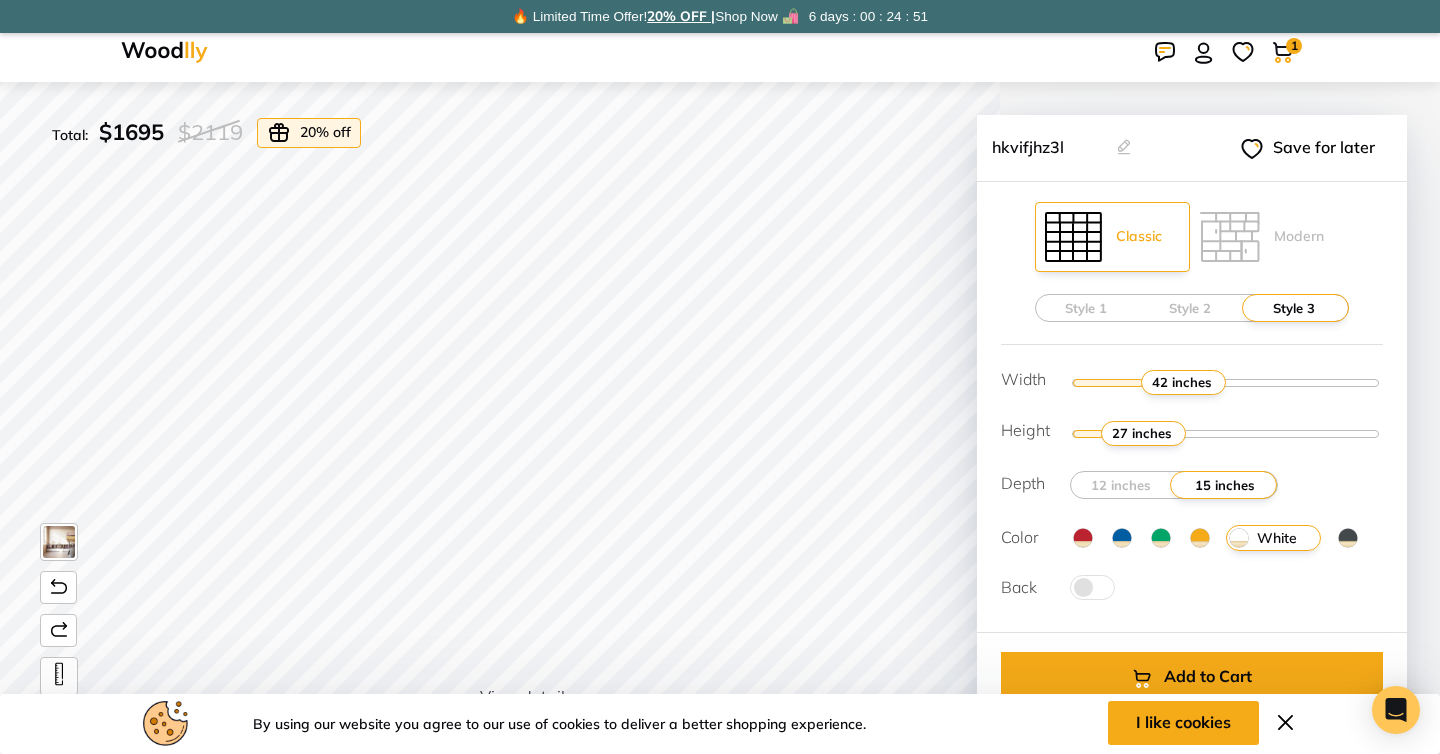 drag, startPoint x: 1276, startPoint y: 376, endPoint x: 1179, endPoint y: 364, distance: 97.73945 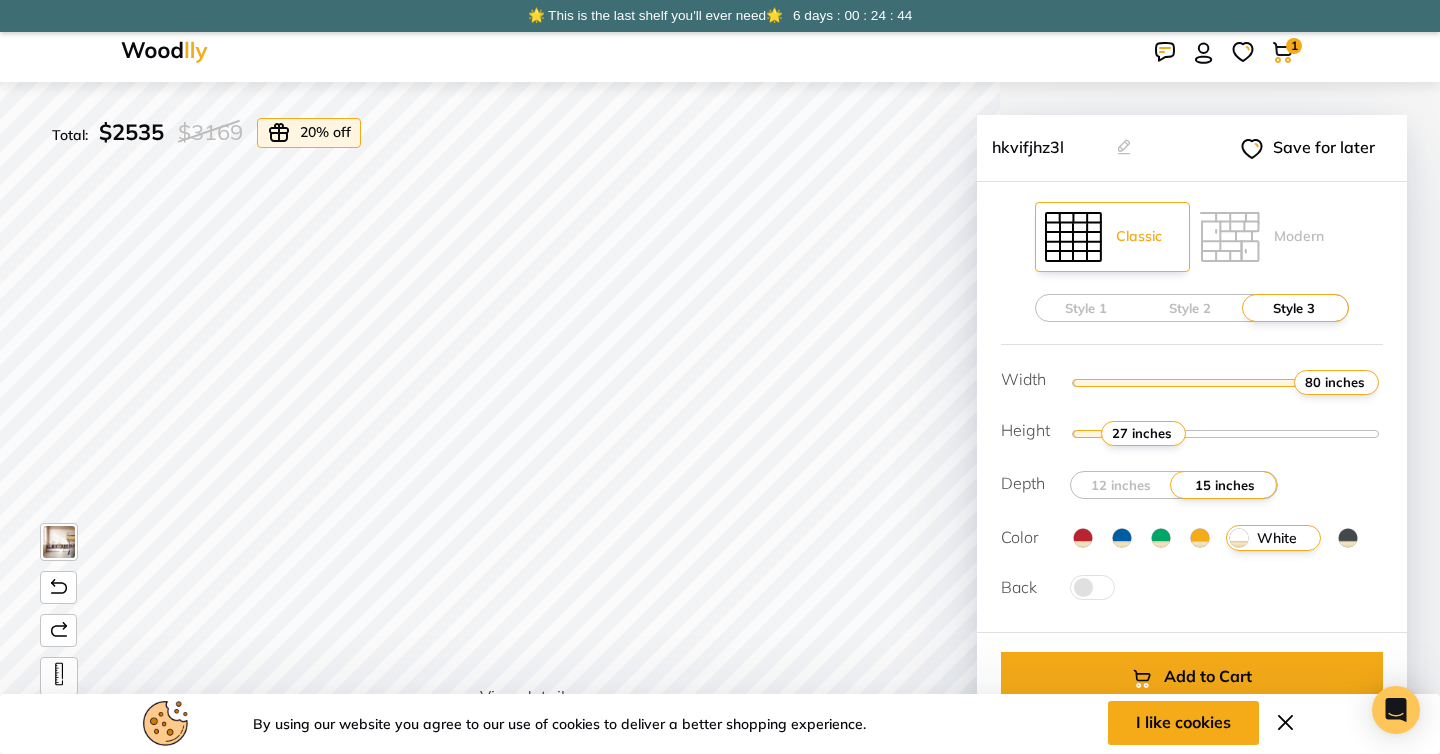 drag, startPoint x: 1163, startPoint y: 384, endPoint x: 1439, endPoint y: 412, distance: 277.41666 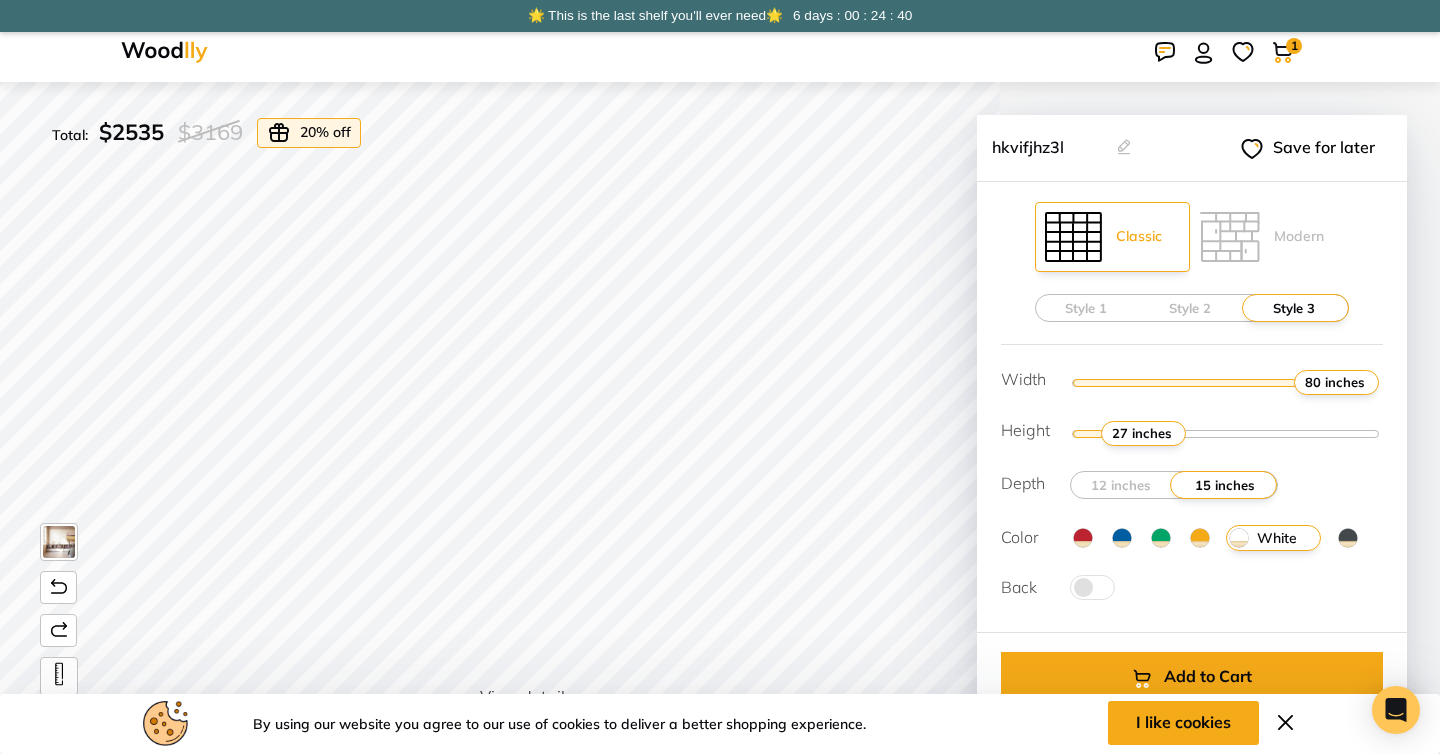 drag, startPoint x: 1139, startPoint y: 433, endPoint x: 1100, endPoint y: 433, distance: 39 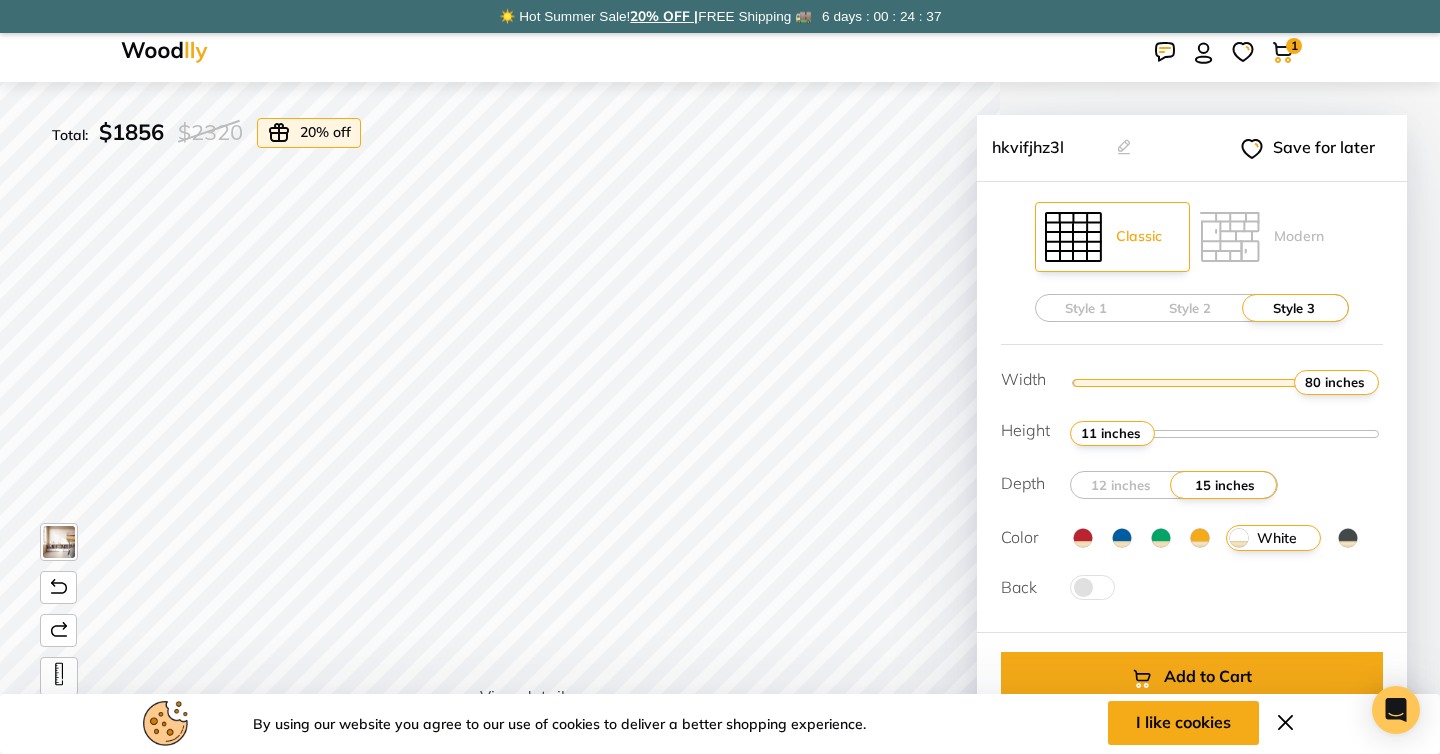 click at bounding box center [1161, 538] 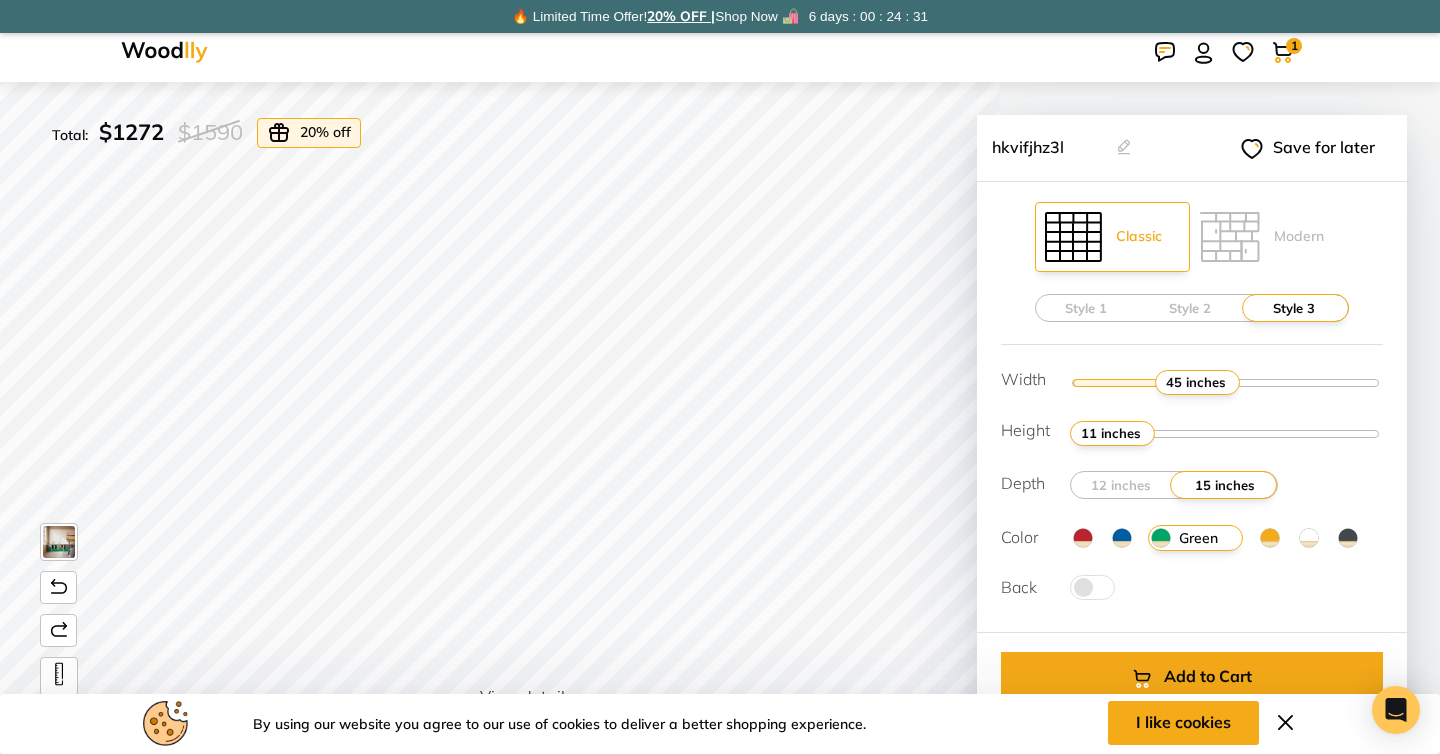 drag, startPoint x: 1310, startPoint y: 375, endPoint x: 1192, endPoint y: 375, distance: 118 